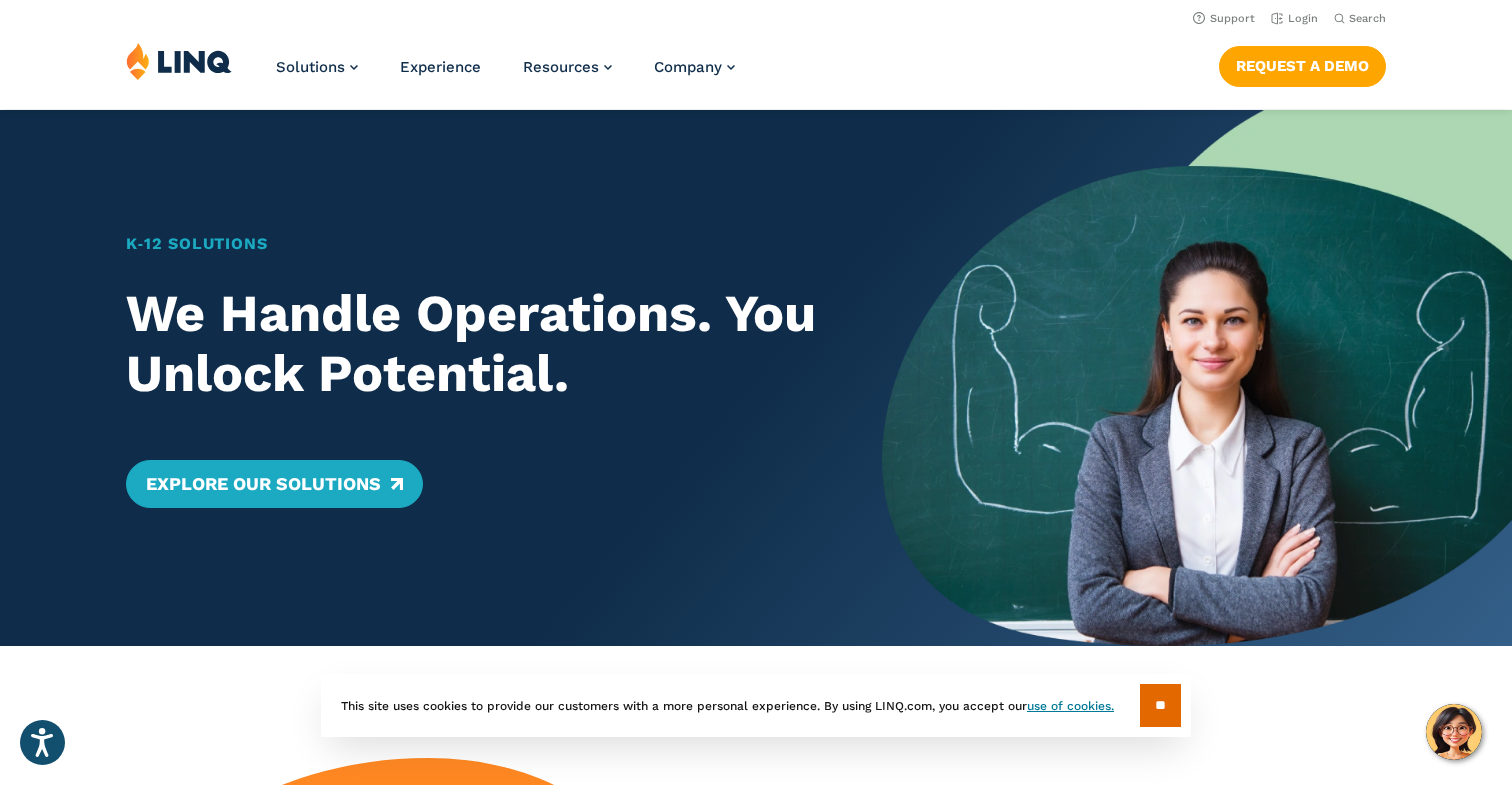 scroll, scrollTop: 0, scrollLeft: 0, axis: both 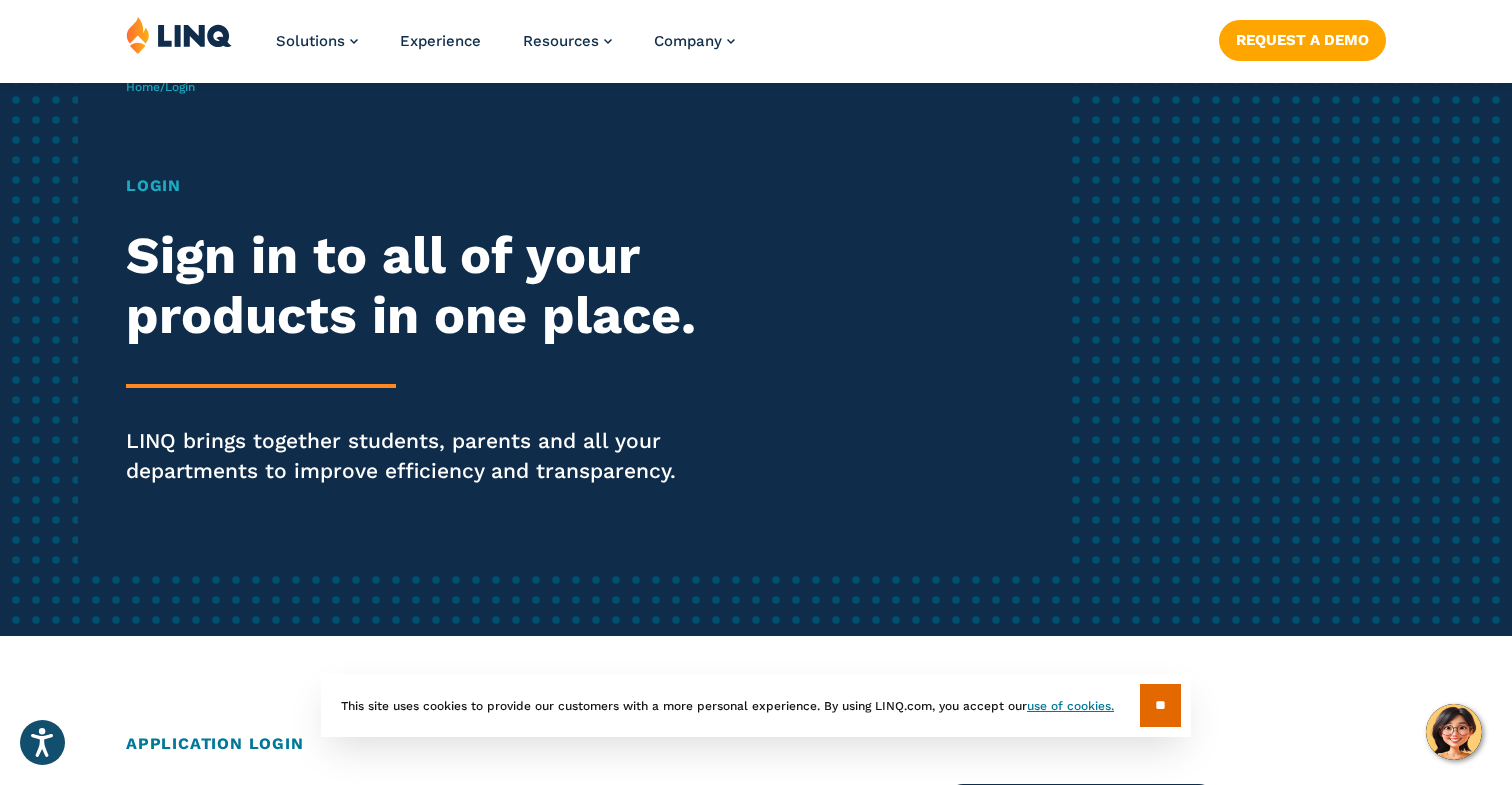 click on "Login" at bounding box center (417, 186) 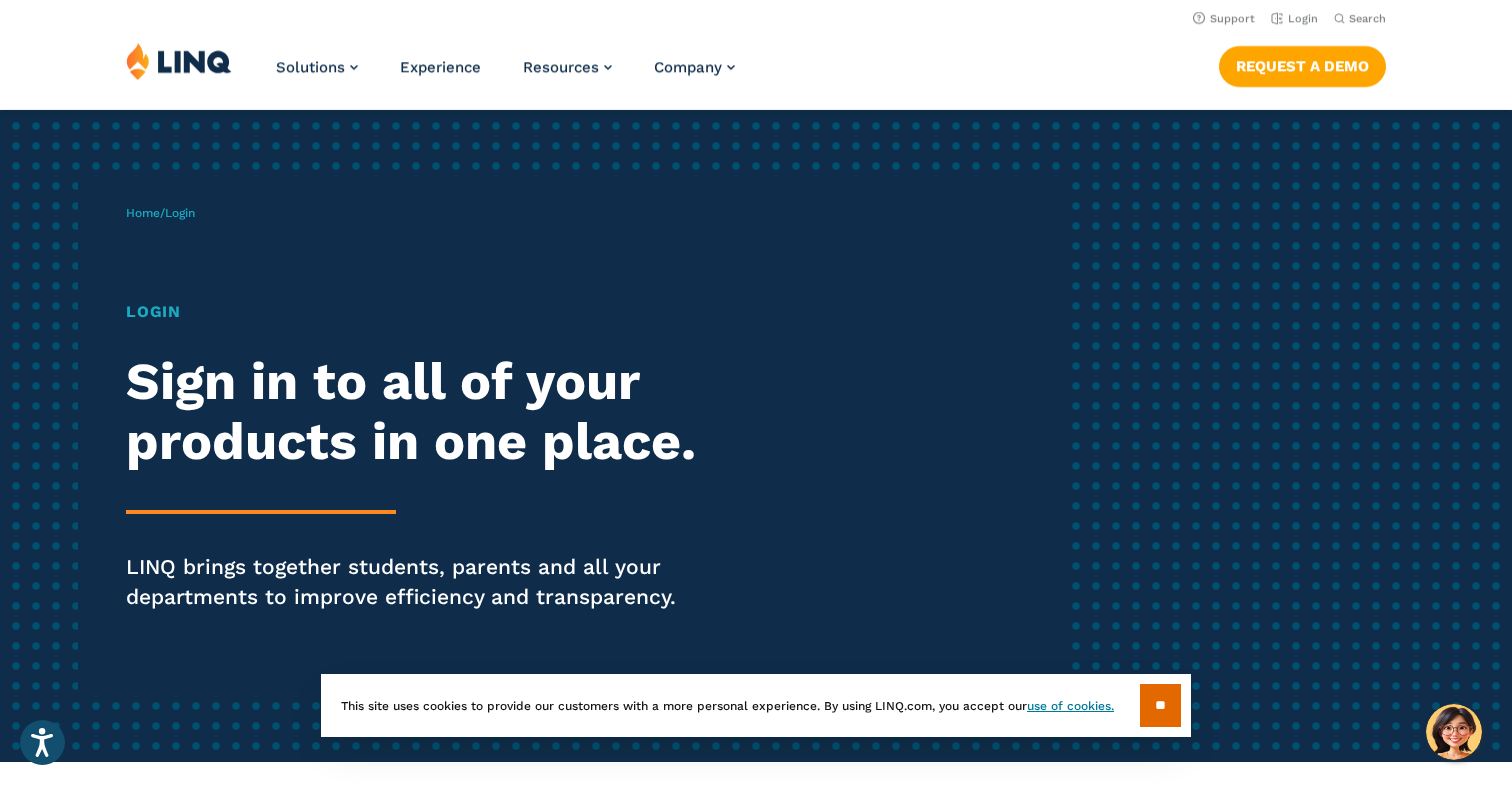 scroll, scrollTop: 0, scrollLeft: 0, axis: both 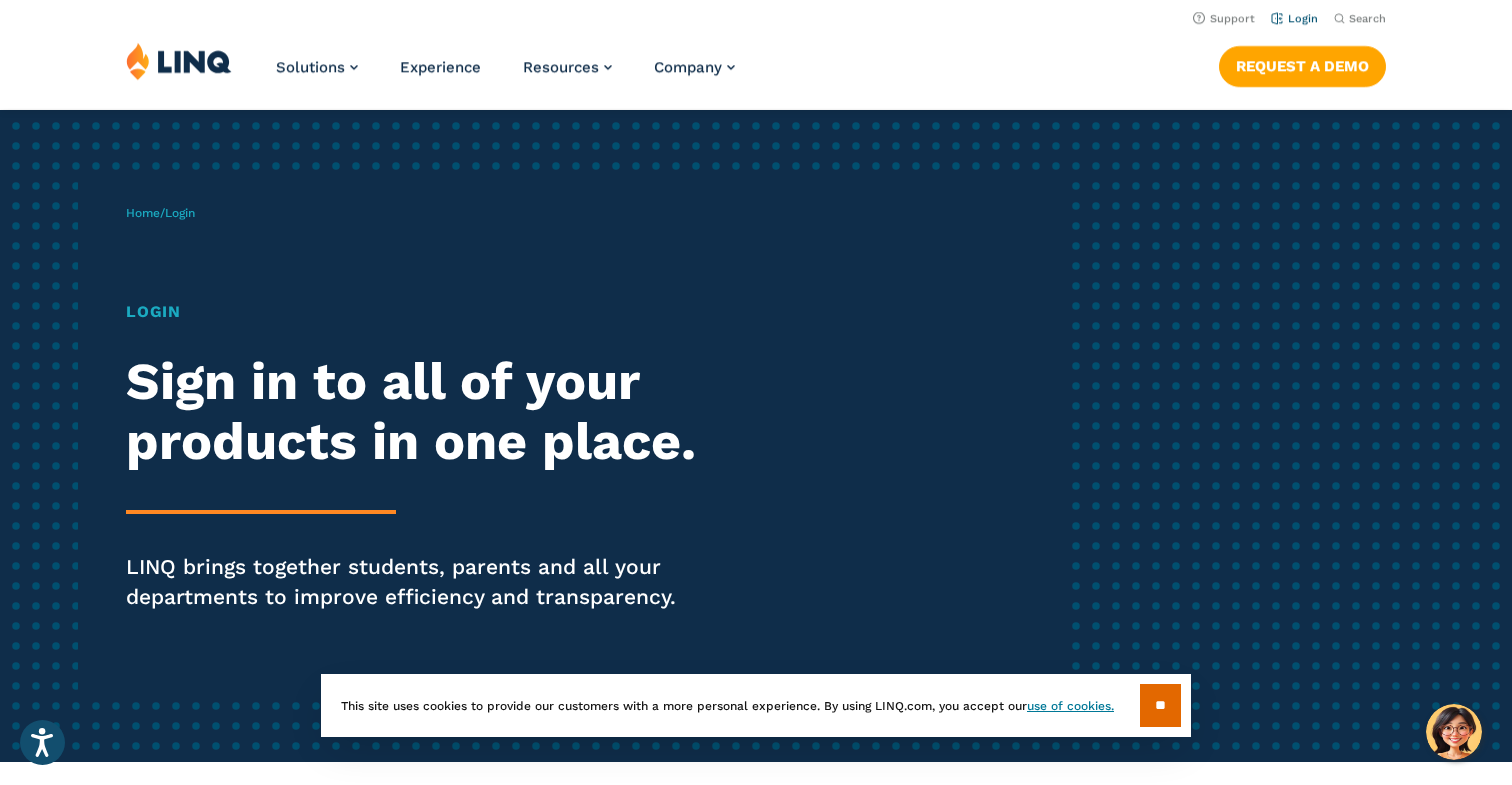 click on "Login" at bounding box center [1294, 18] 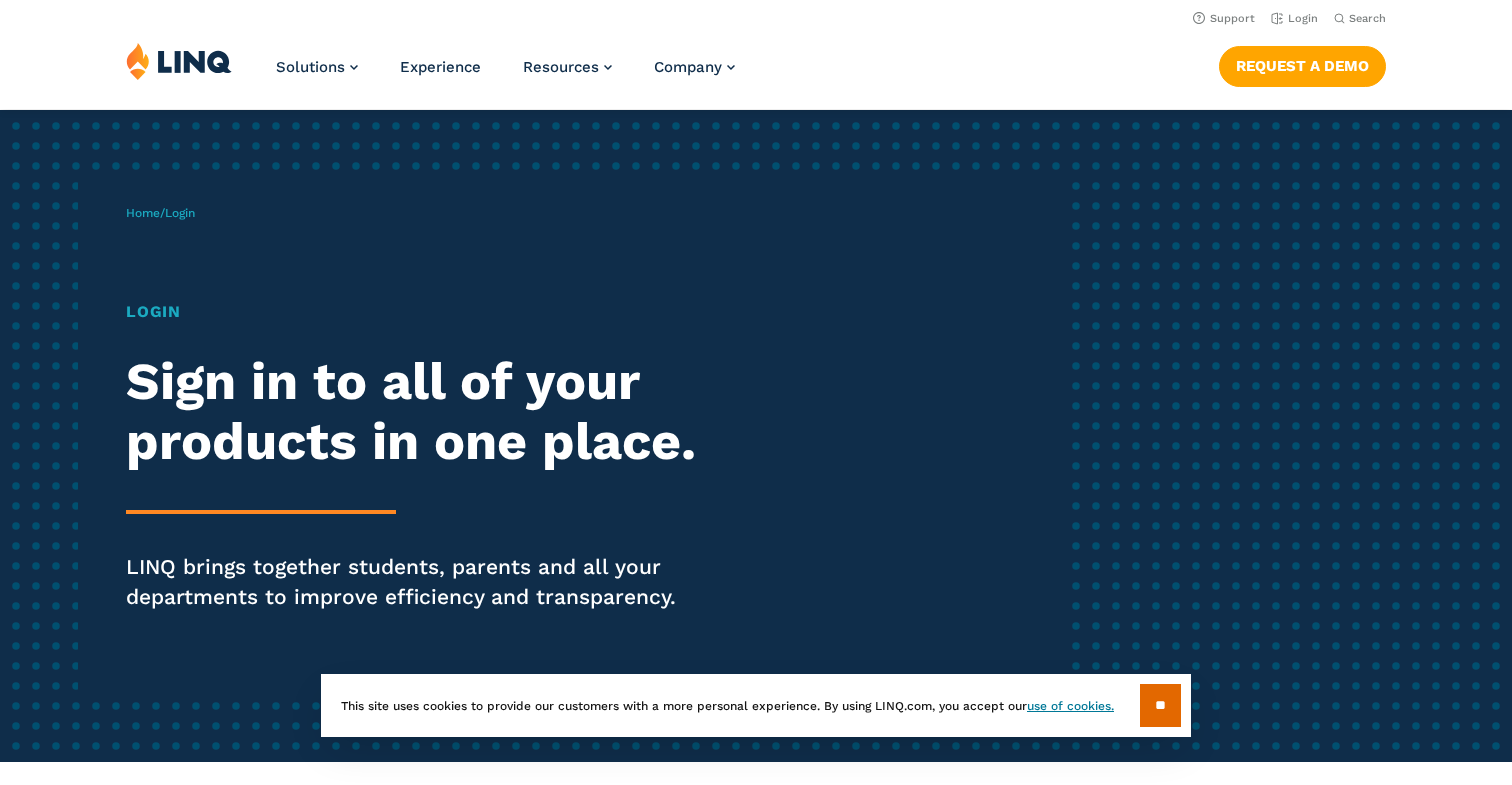 scroll, scrollTop: 0, scrollLeft: 0, axis: both 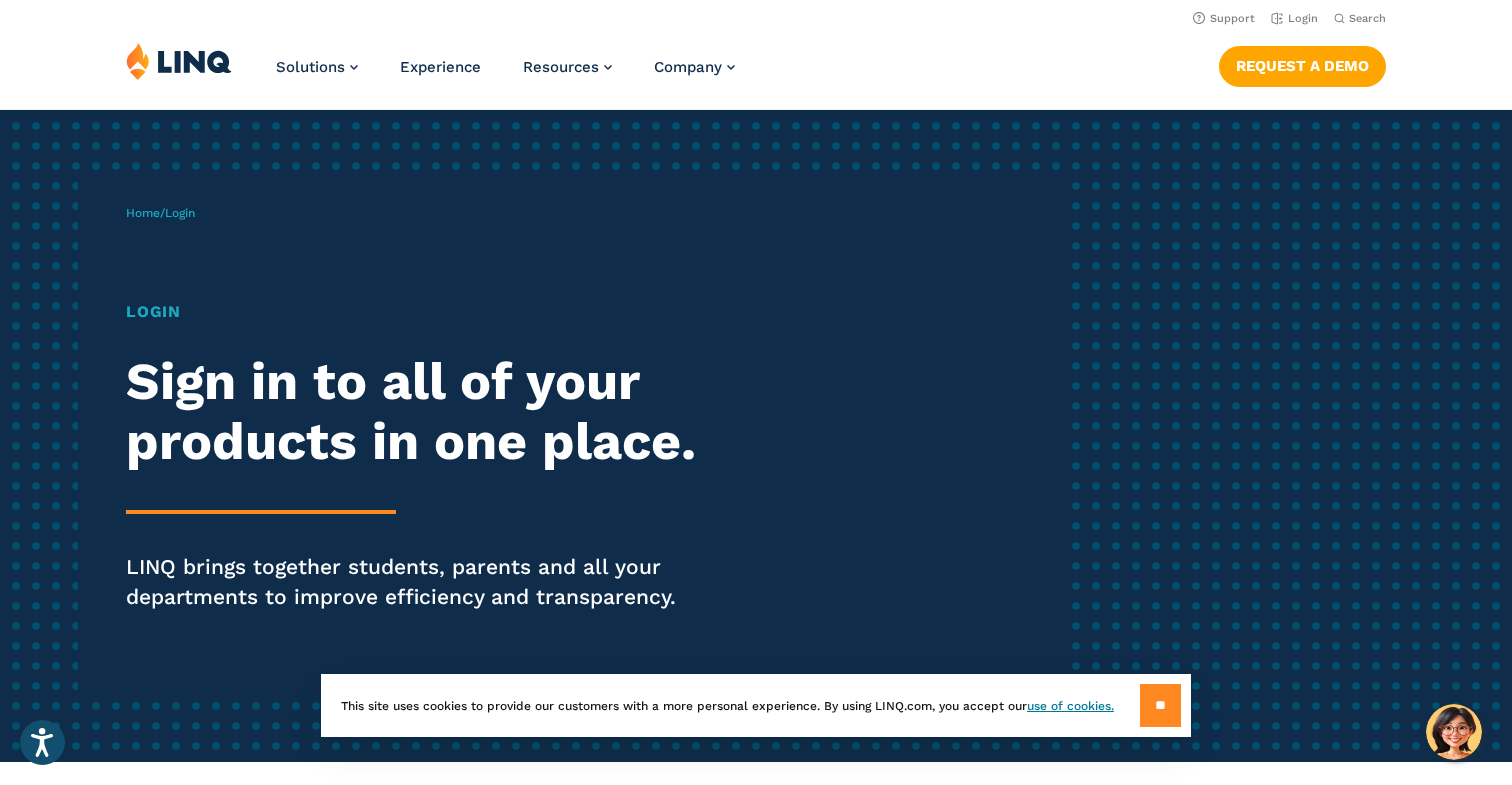 click on "**" at bounding box center (1160, 705) 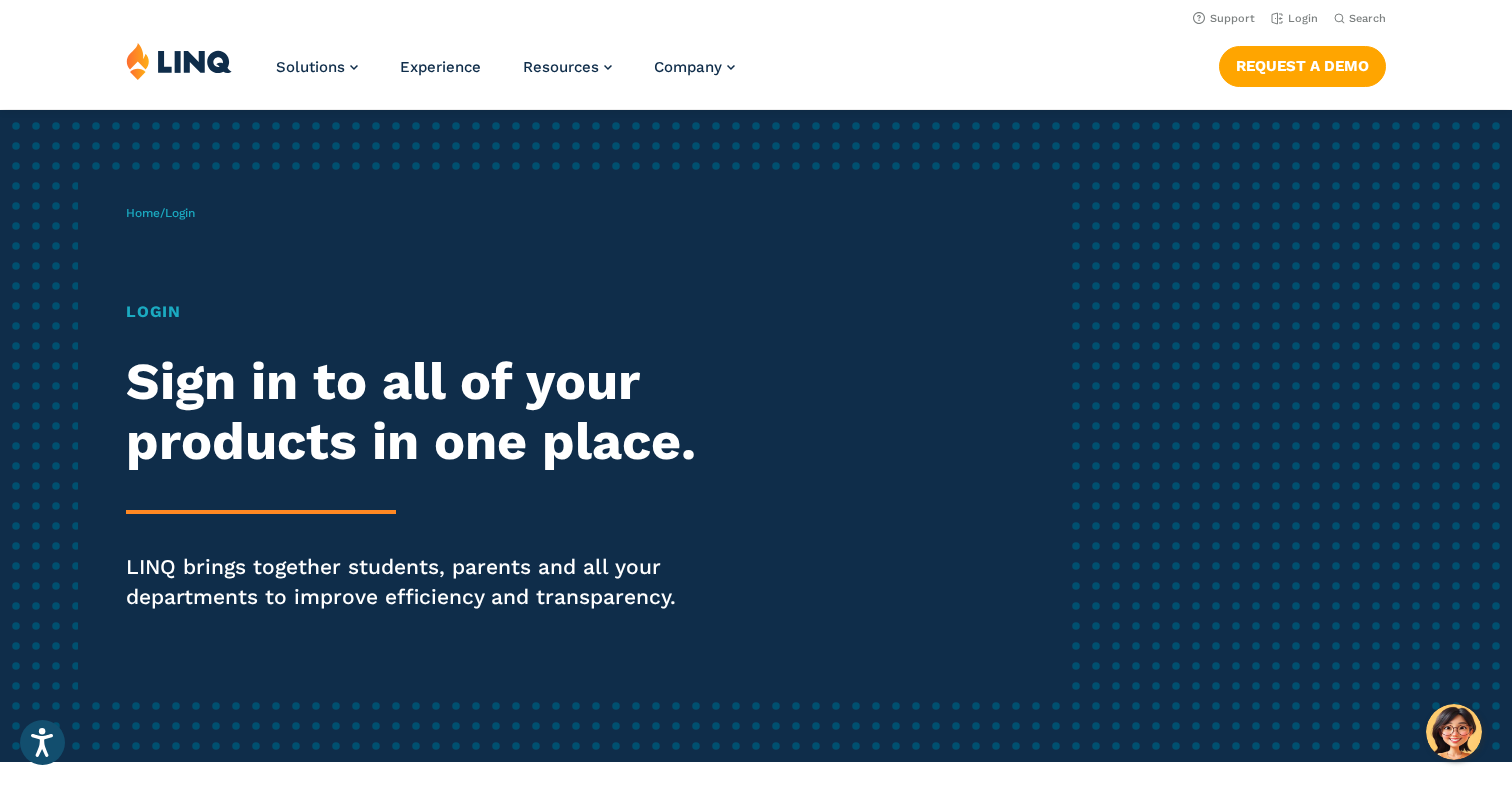 scroll, scrollTop: 0, scrollLeft: 0, axis: both 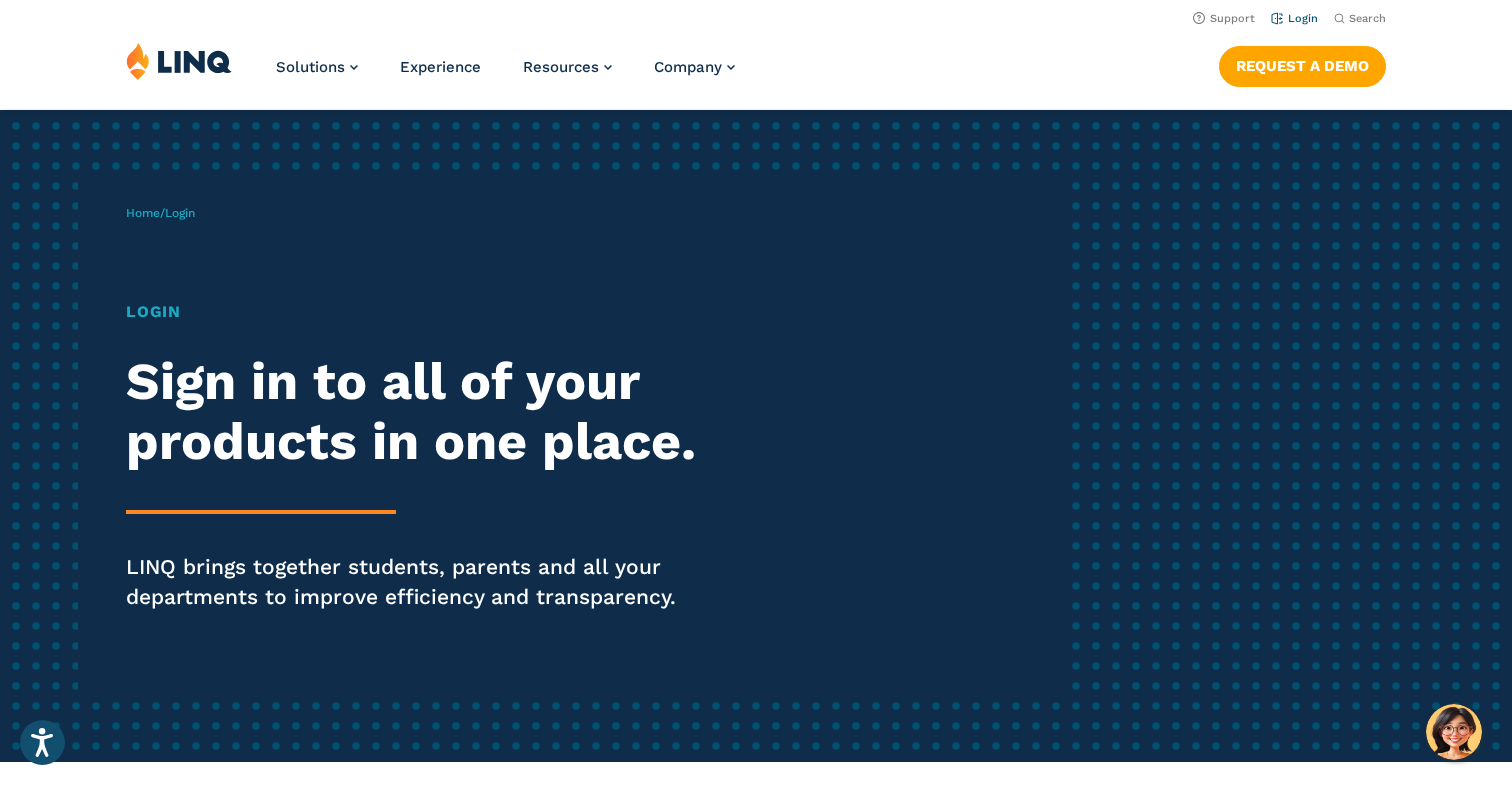 click on "Login" at bounding box center [1294, 18] 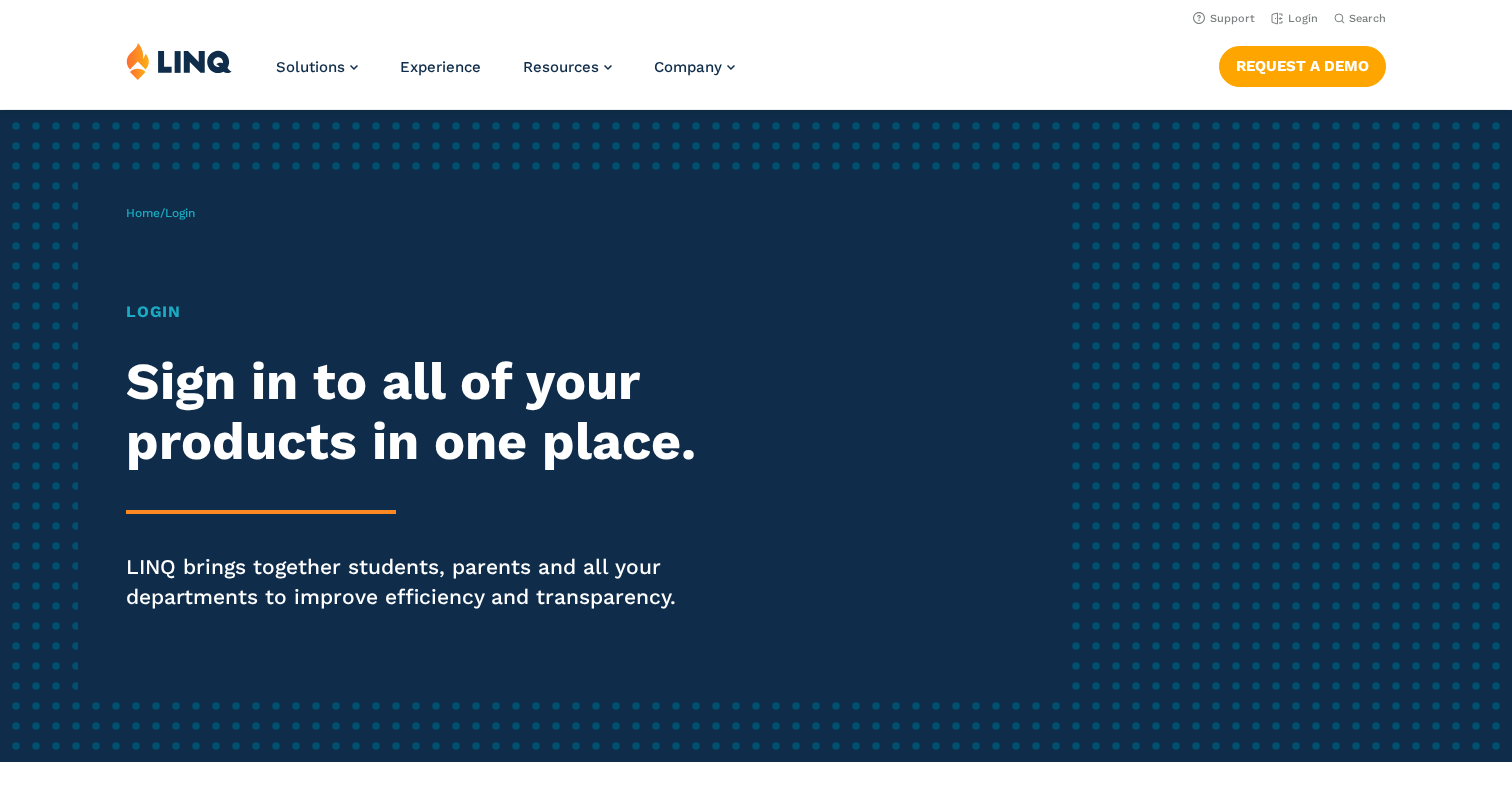 scroll, scrollTop: 0, scrollLeft: 0, axis: both 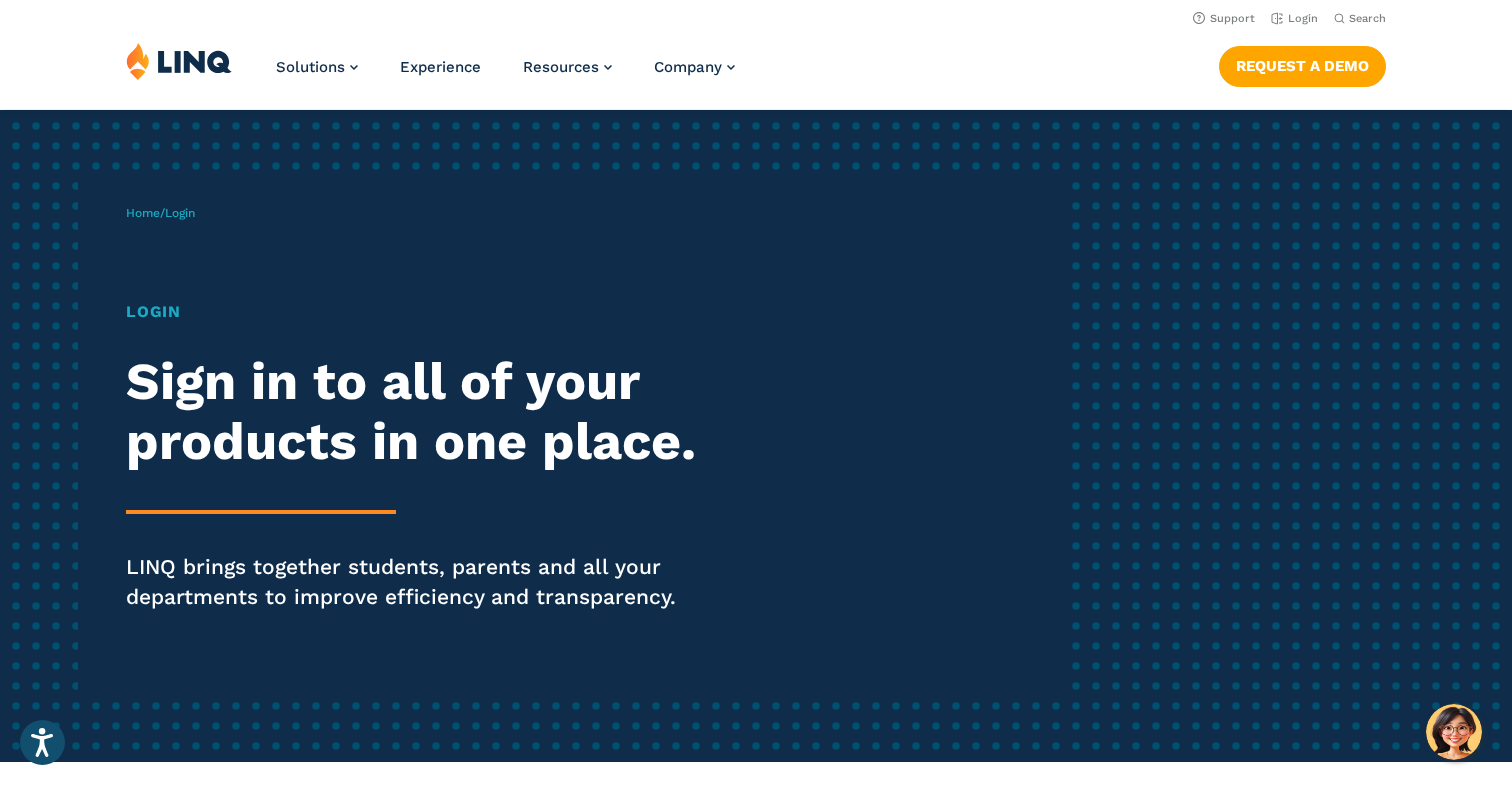 click on "Login" at bounding box center (417, 312) 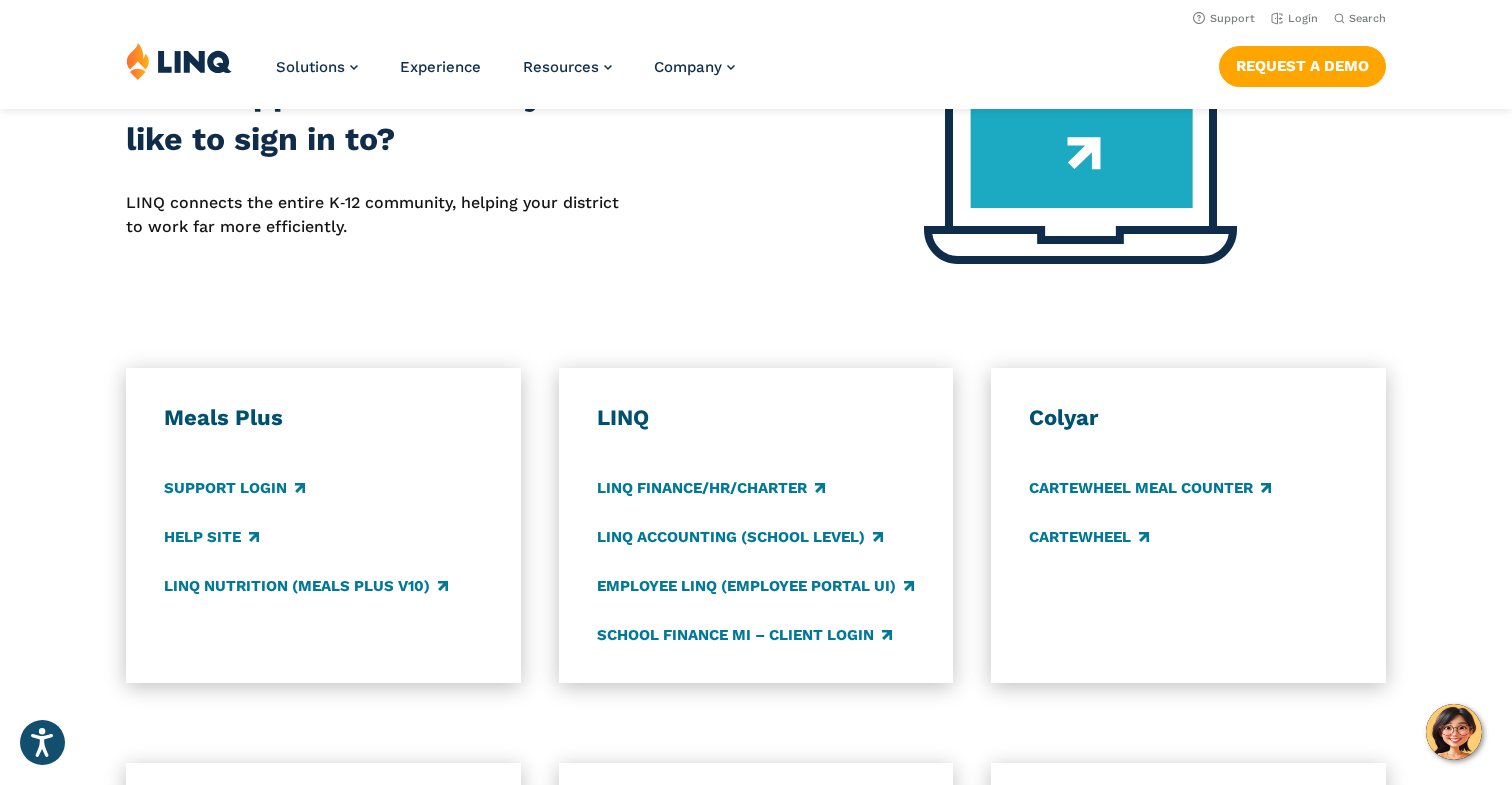 scroll, scrollTop: 837, scrollLeft: 0, axis: vertical 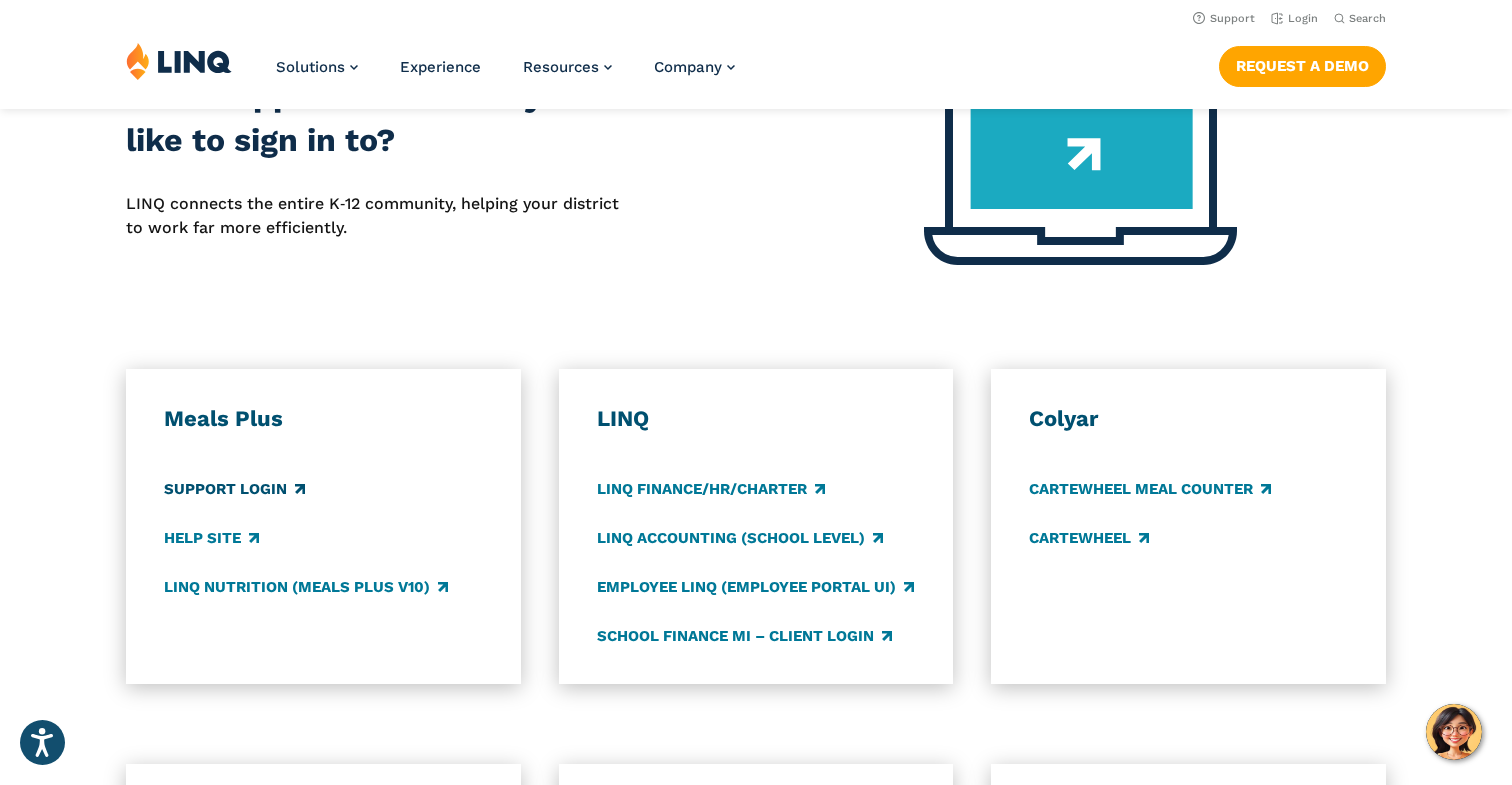 click on "Support Login" at bounding box center (234, 489) 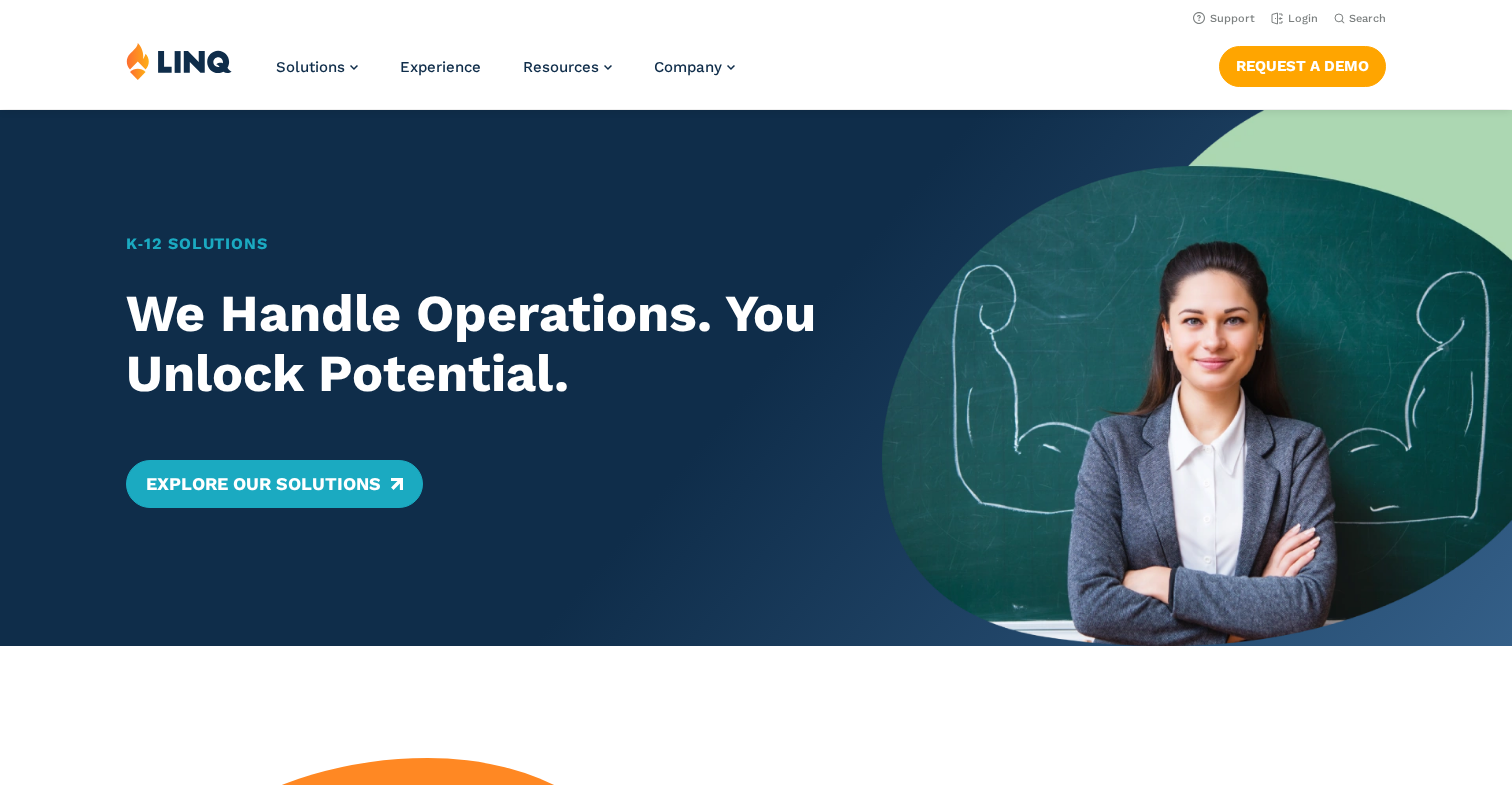 scroll, scrollTop: 0, scrollLeft: 0, axis: both 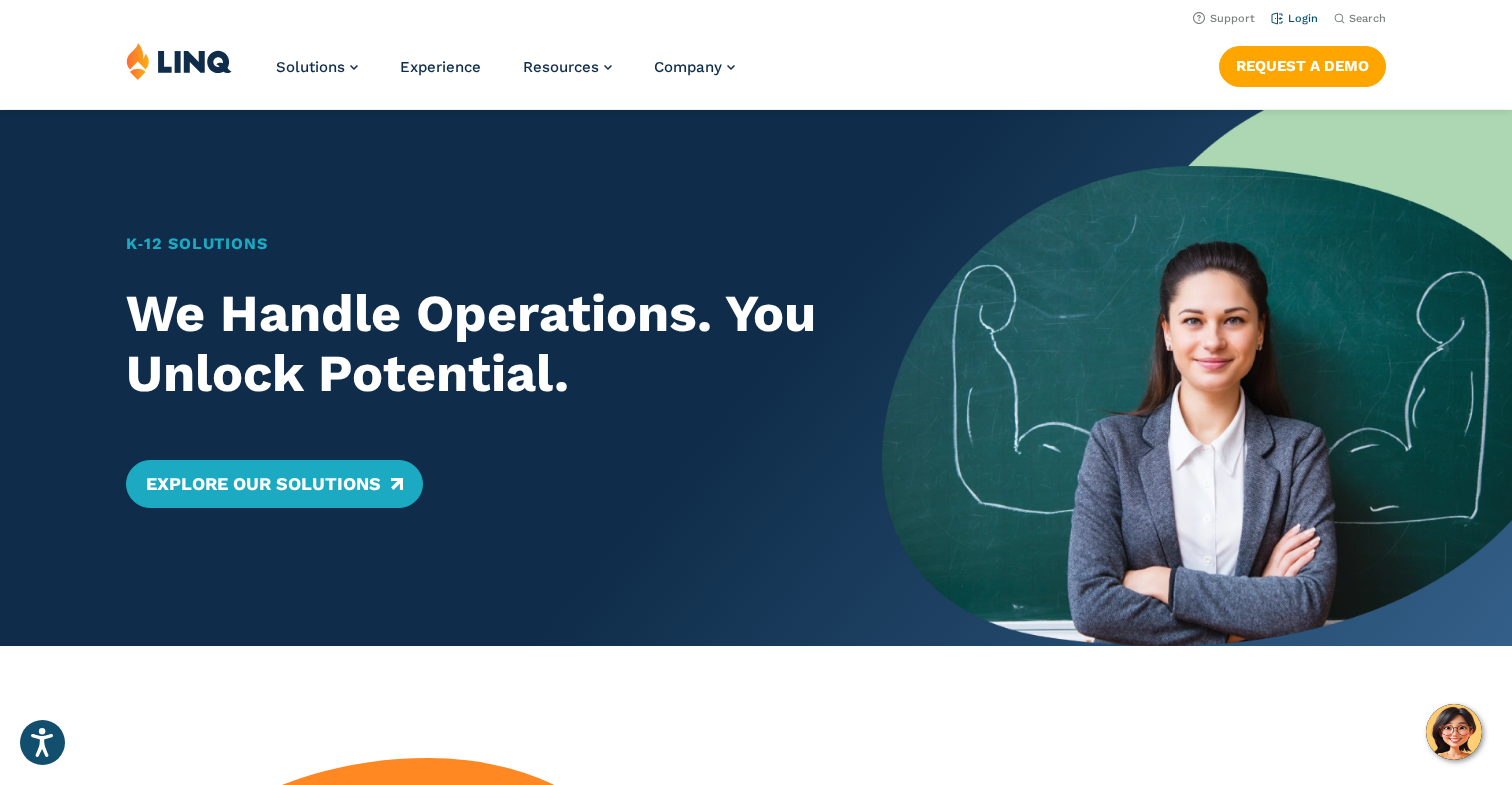 click on "Login" at bounding box center [1294, 17] 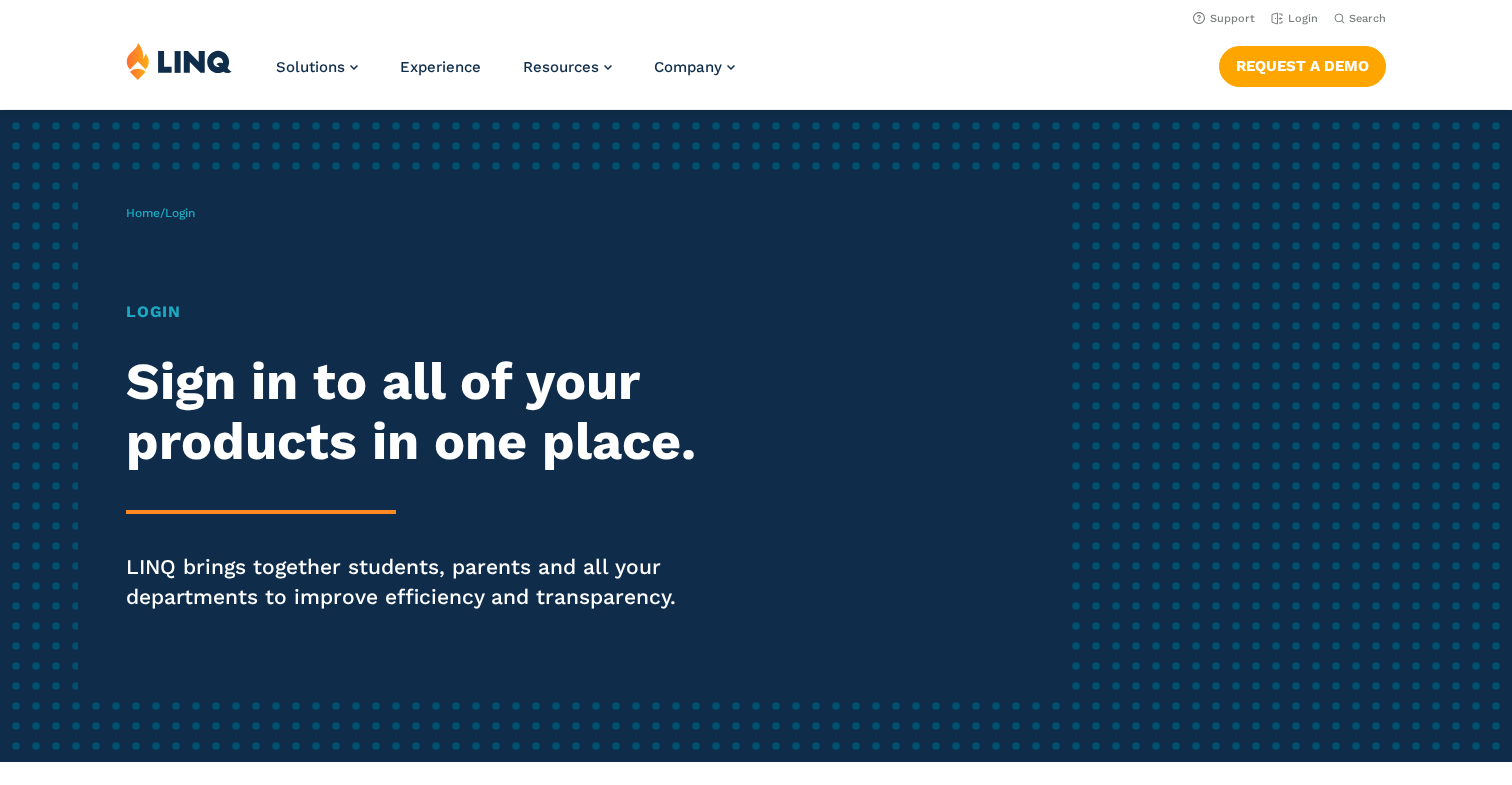 scroll, scrollTop: 0, scrollLeft: 0, axis: both 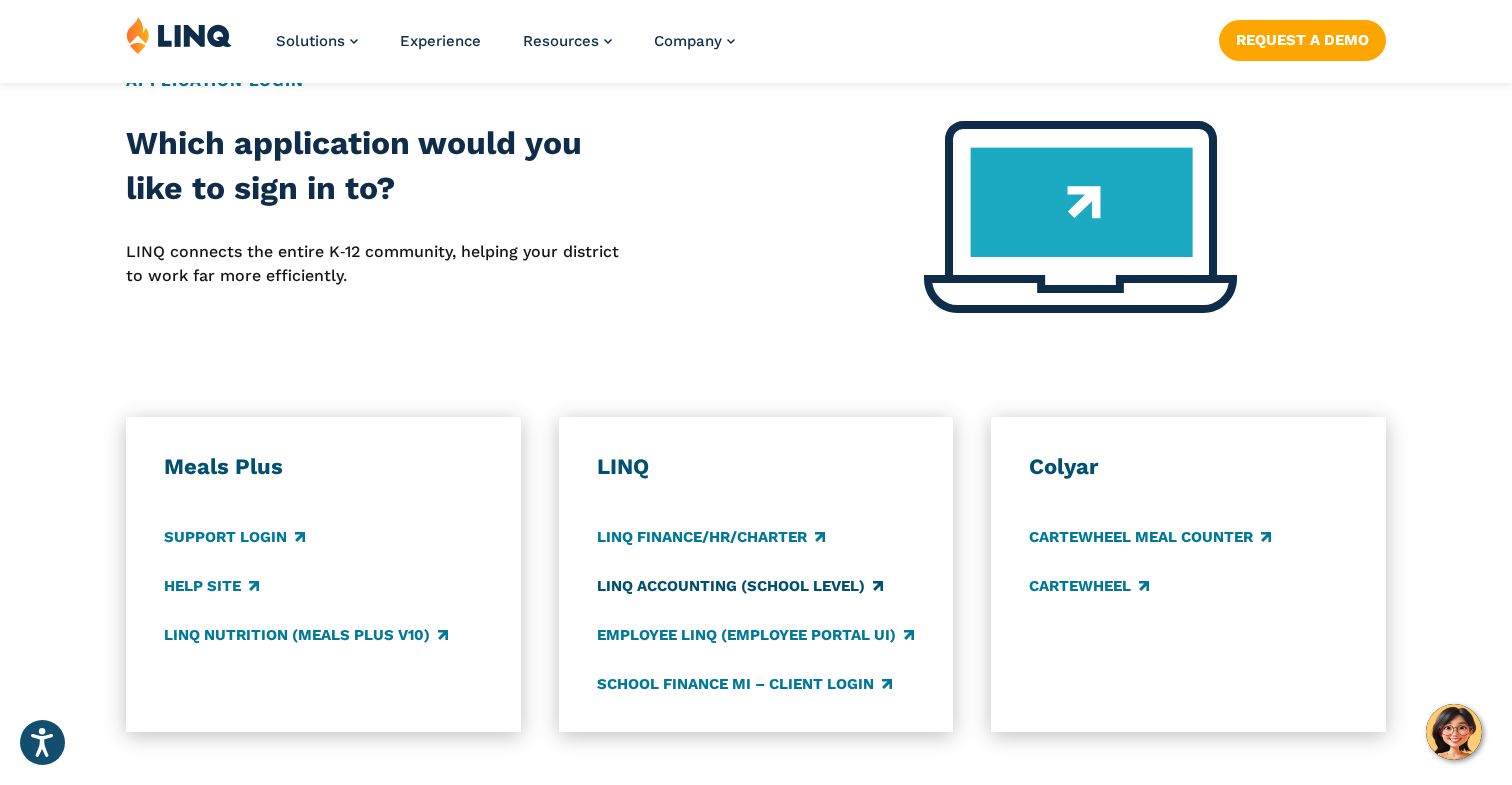 click on "LINQ Accounting (school level)" at bounding box center (740, 586) 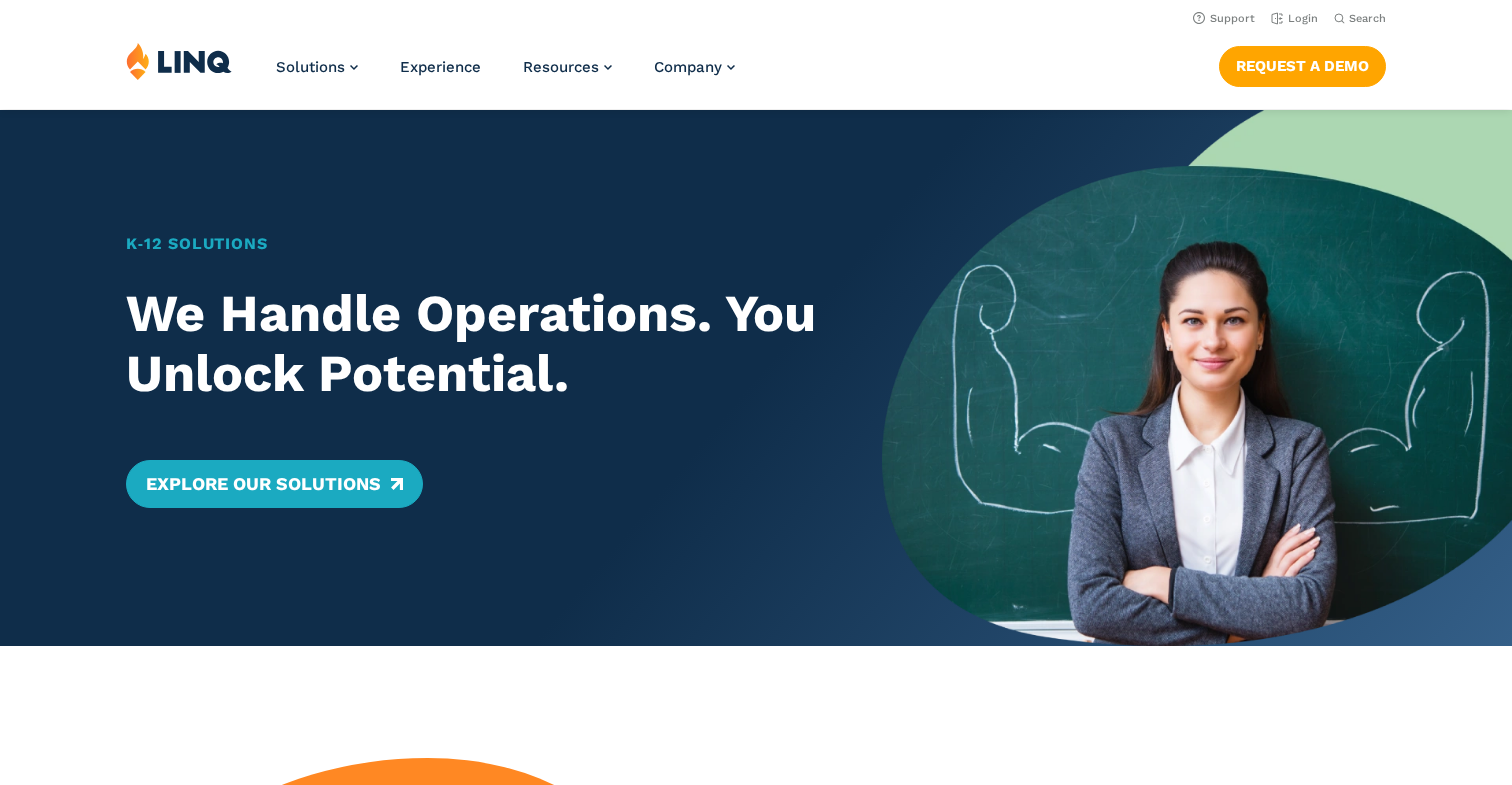 scroll, scrollTop: 0, scrollLeft: 0, axis: both 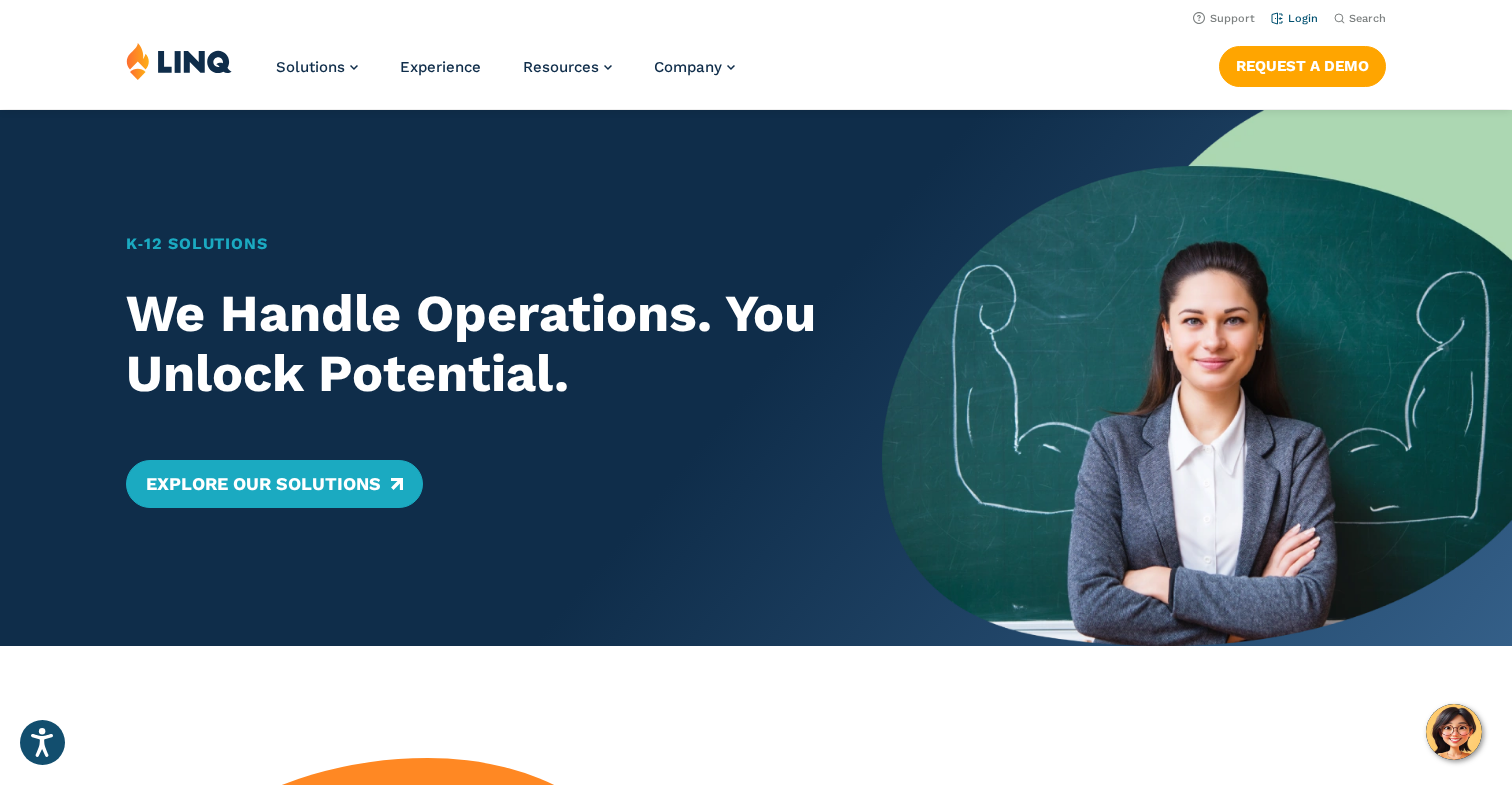 click on "Login" at bounding box center (1294, 18) 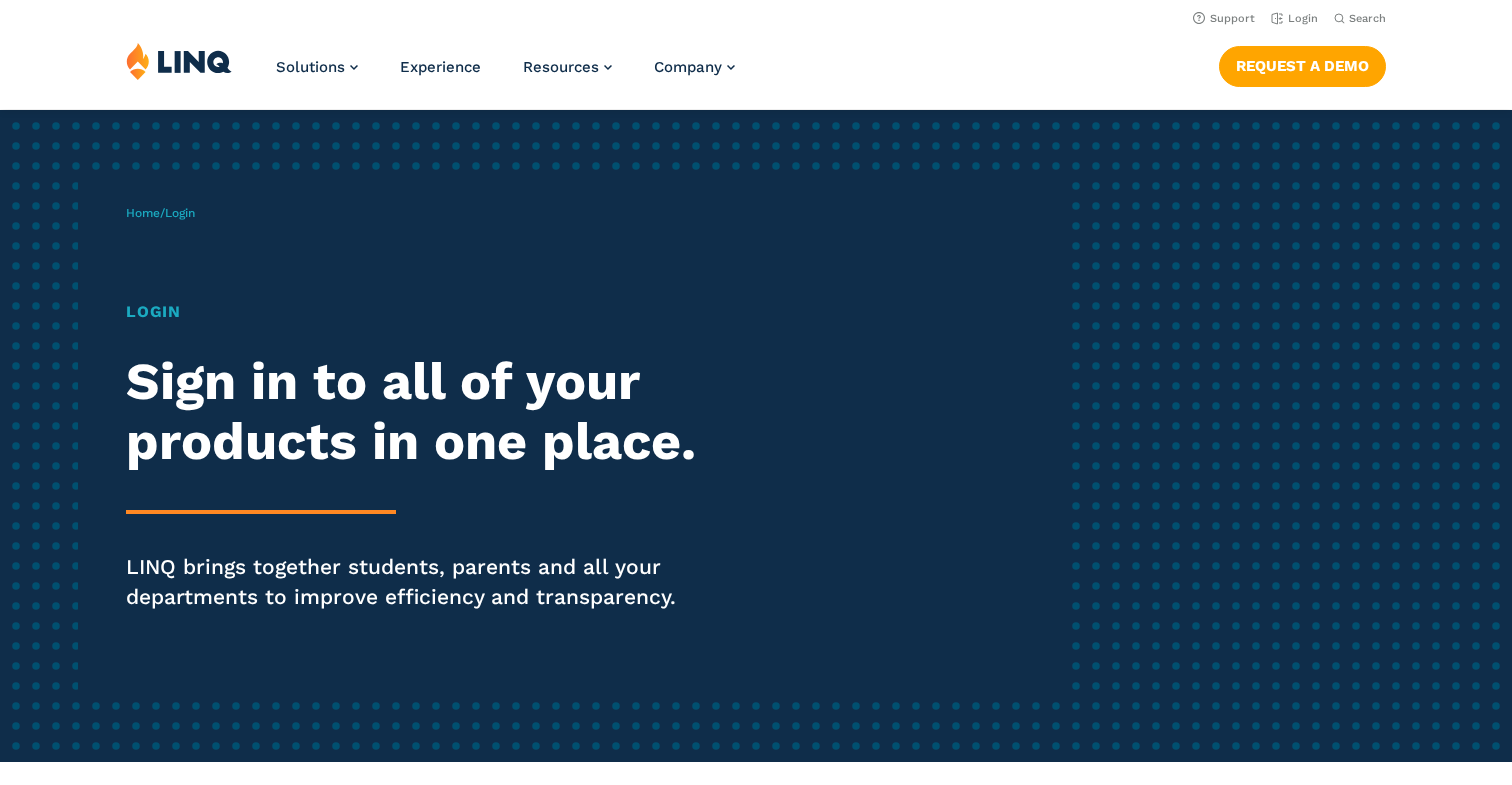 scroll, scrollTop: 0, scrollLeft: 0, axis: both 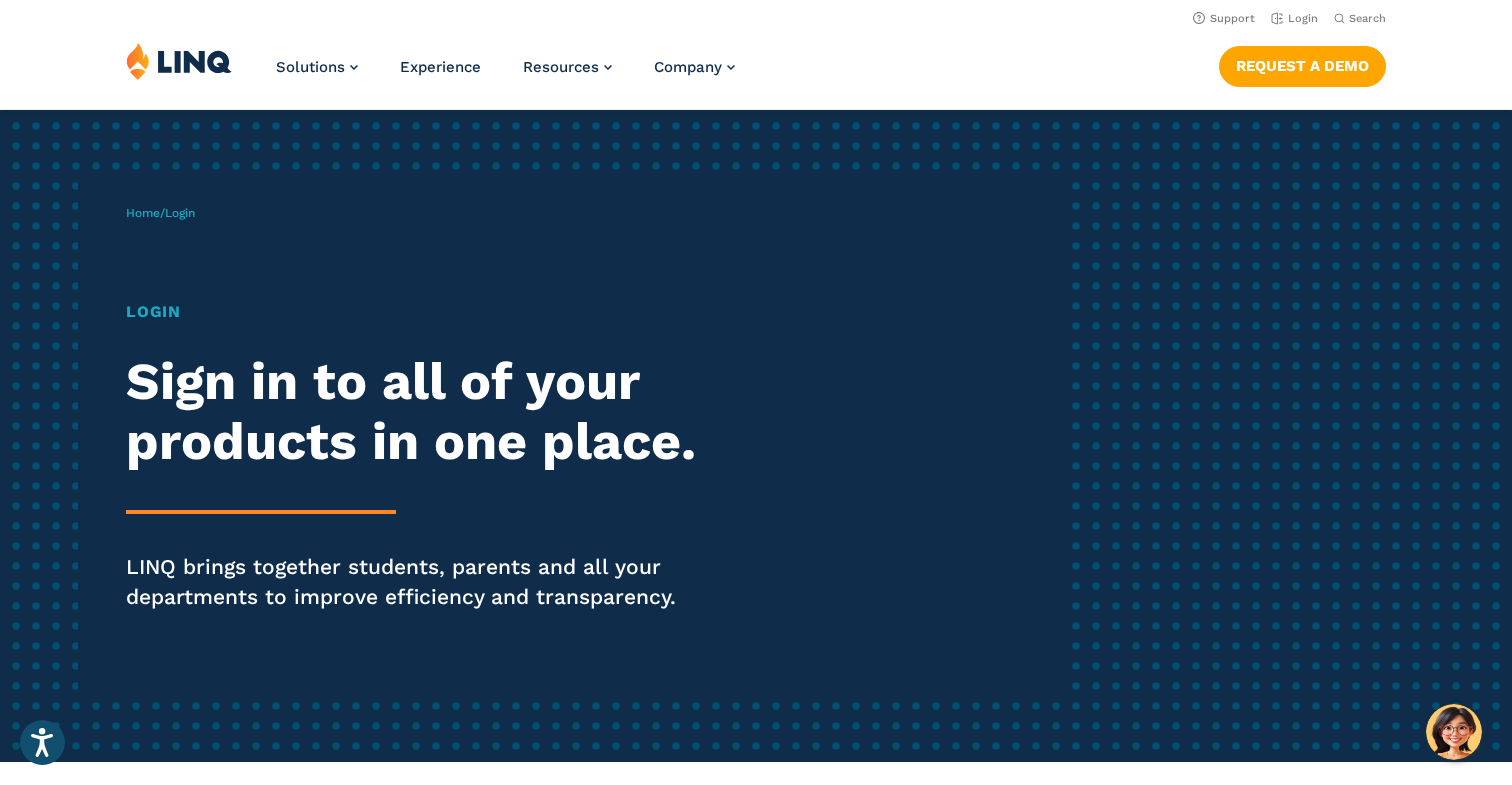 click on "Sign in to all of your products in one place." at bounding box center [417, 412] 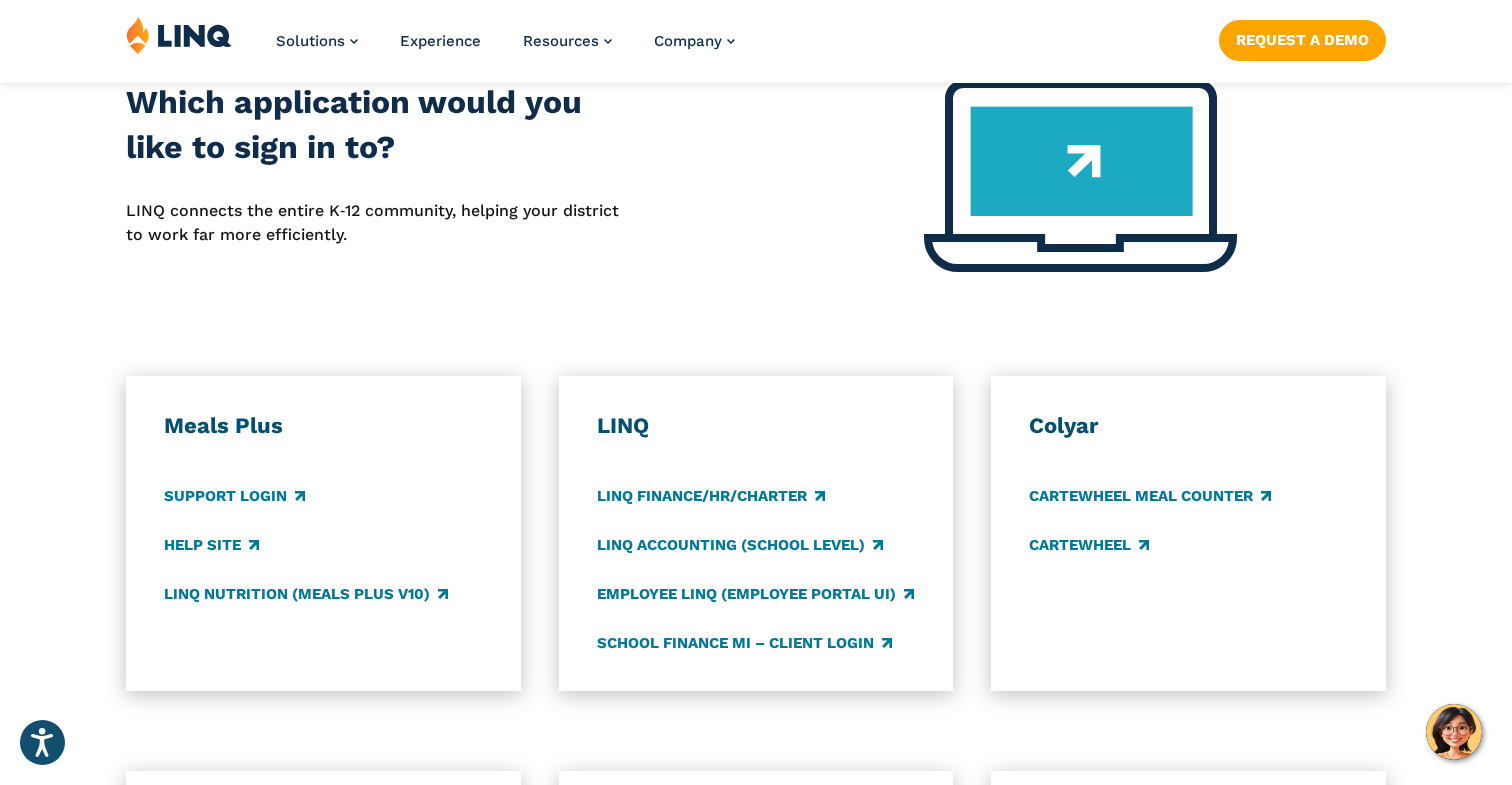 scroll, scrollTop: 844, scrollLeft: 0, axis: vertical 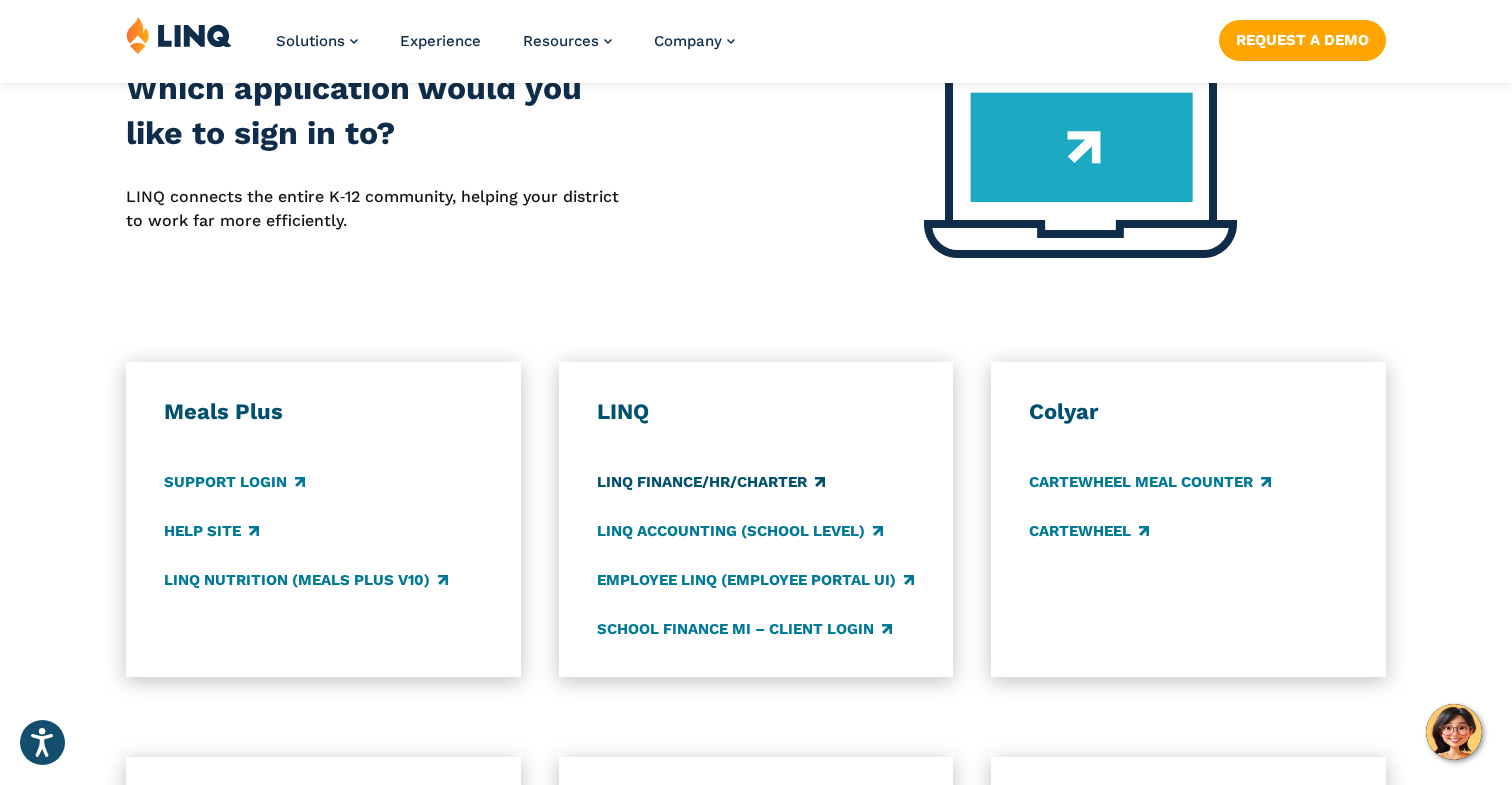 click on "LINQ Finance/HR/Charter" at bounding box center (711, 482) 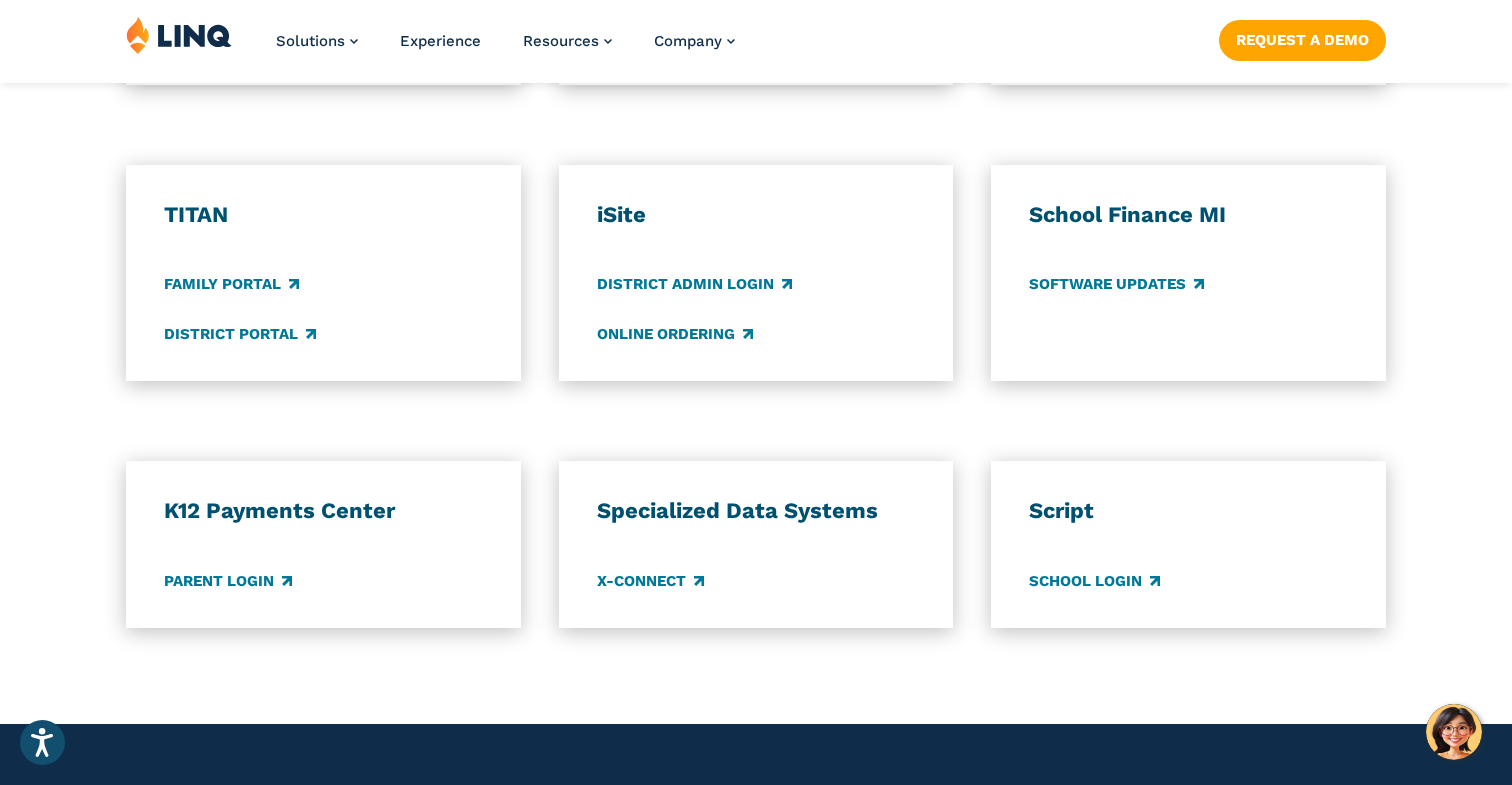 scroll, scrollTop: 1437, scrollLeft: 0, axis: vertical 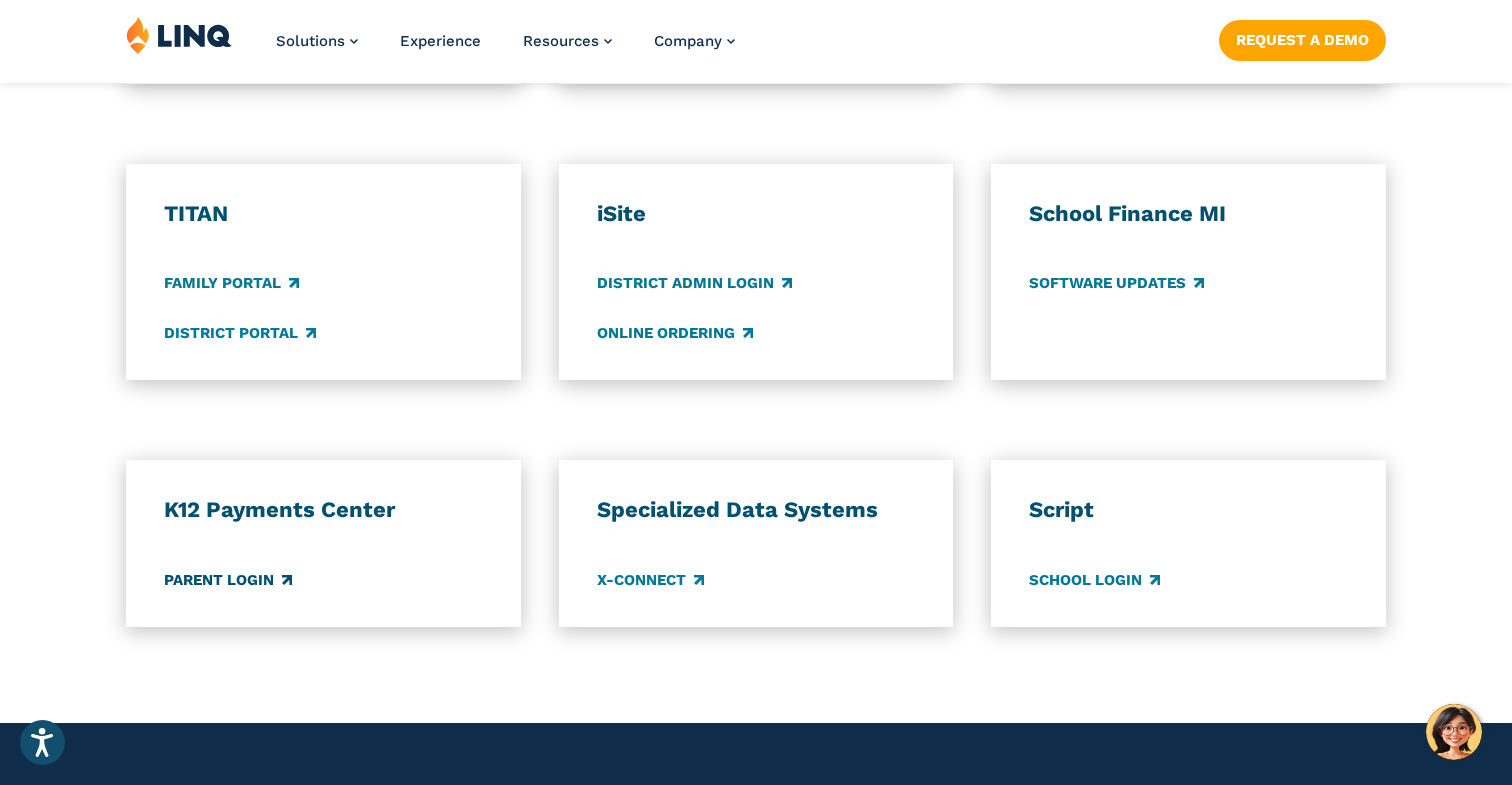 click on "Parent Login" at bounding box center (228, 580) 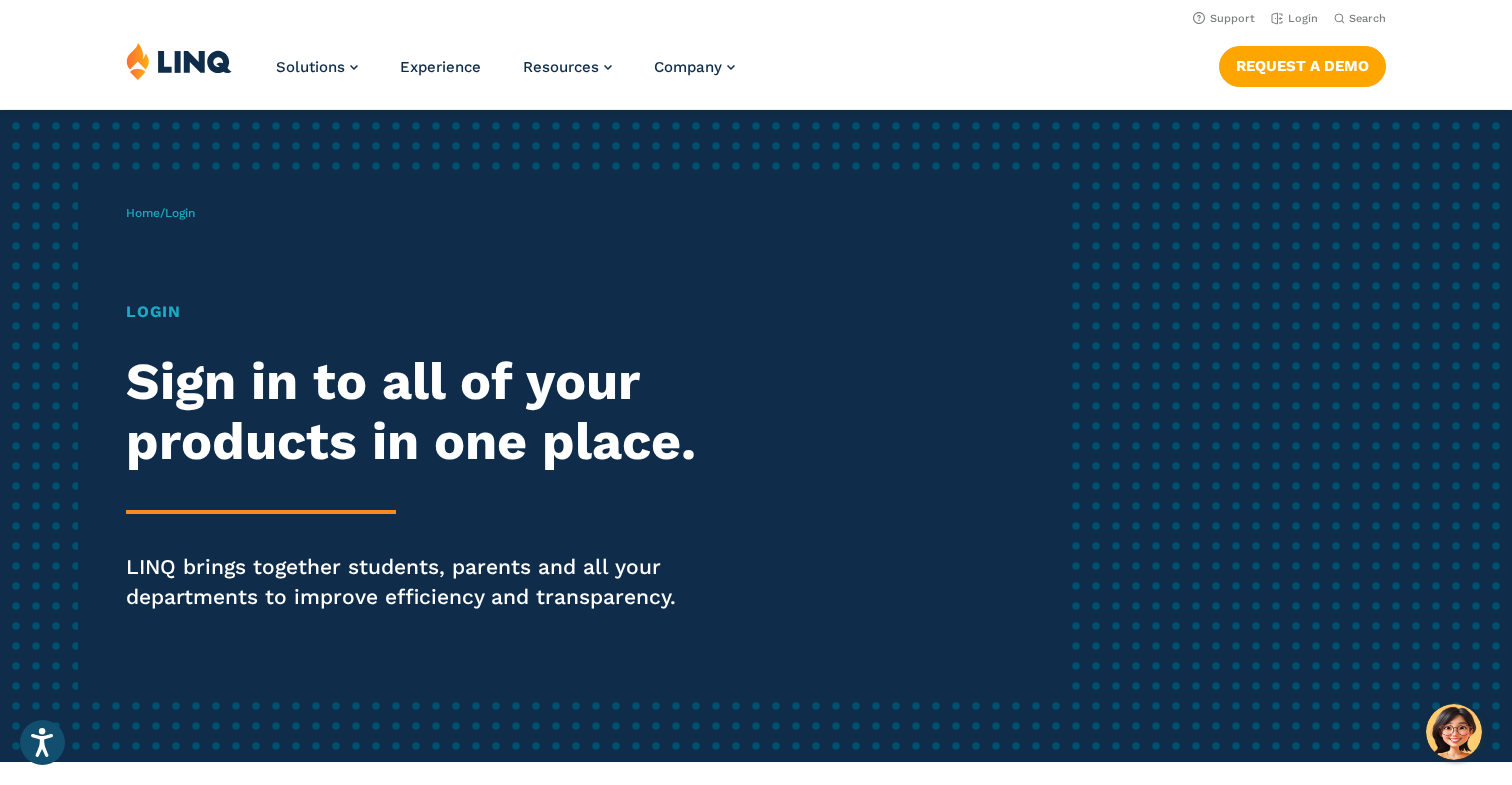 scroll, scrollTop: 0, scrollLeft: 0, axis: both 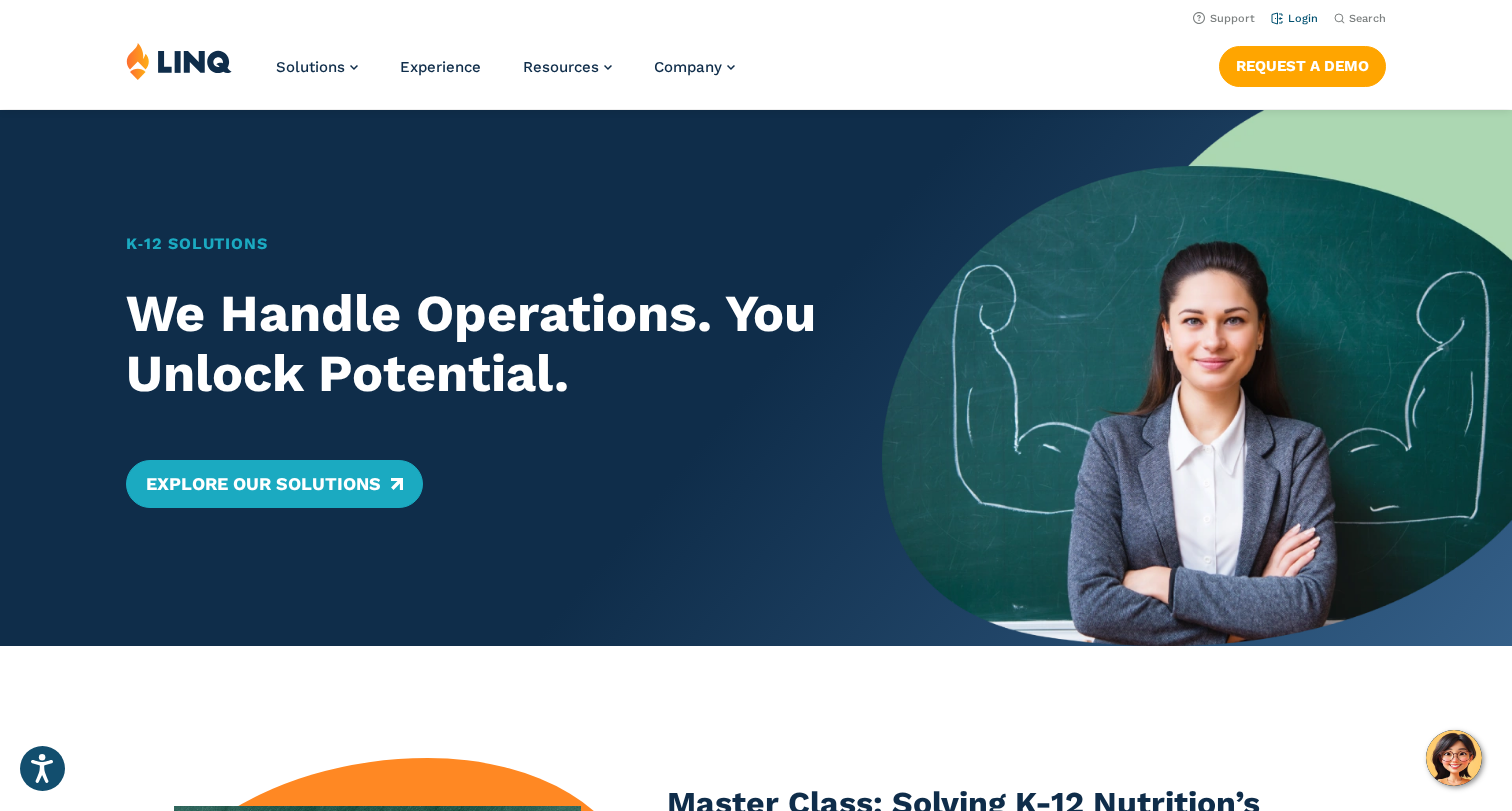 click on "Login" at bounding box center [1294, 18] 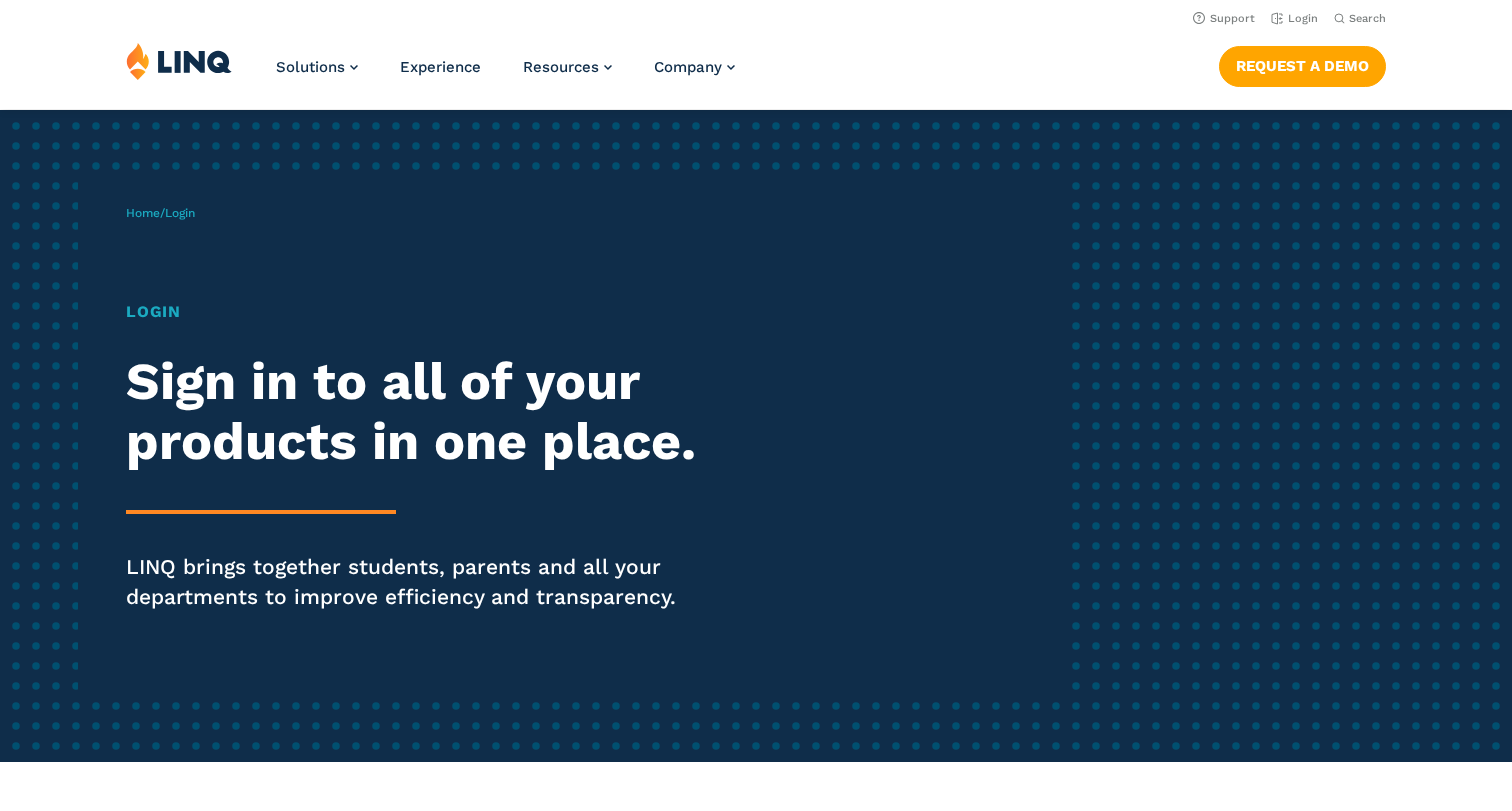 scroll, scrollTop: 0, scrollLeft: 0, axis: both 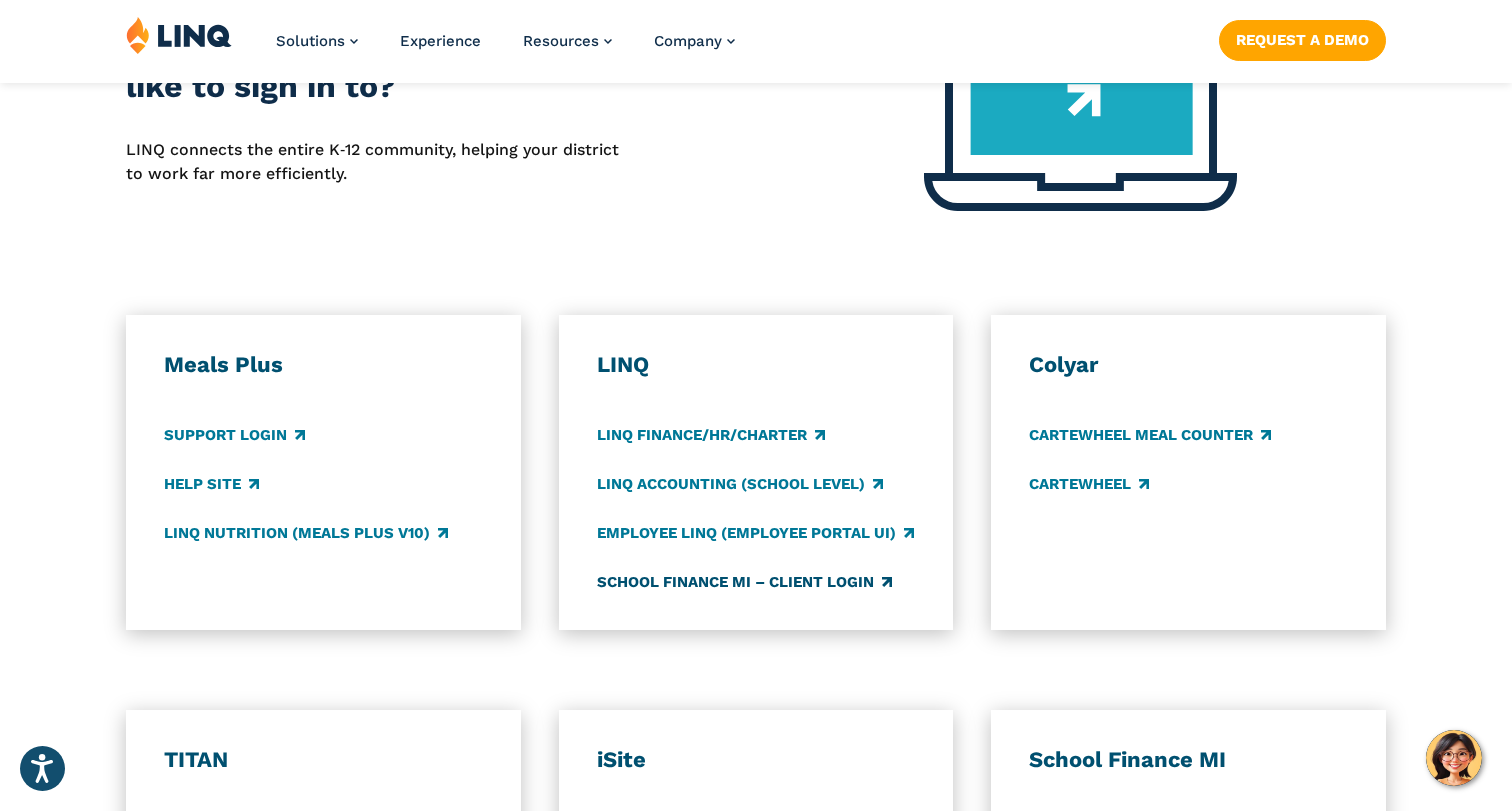 click on "School Finance MI – Client Login" at bounding box center [744, 582] 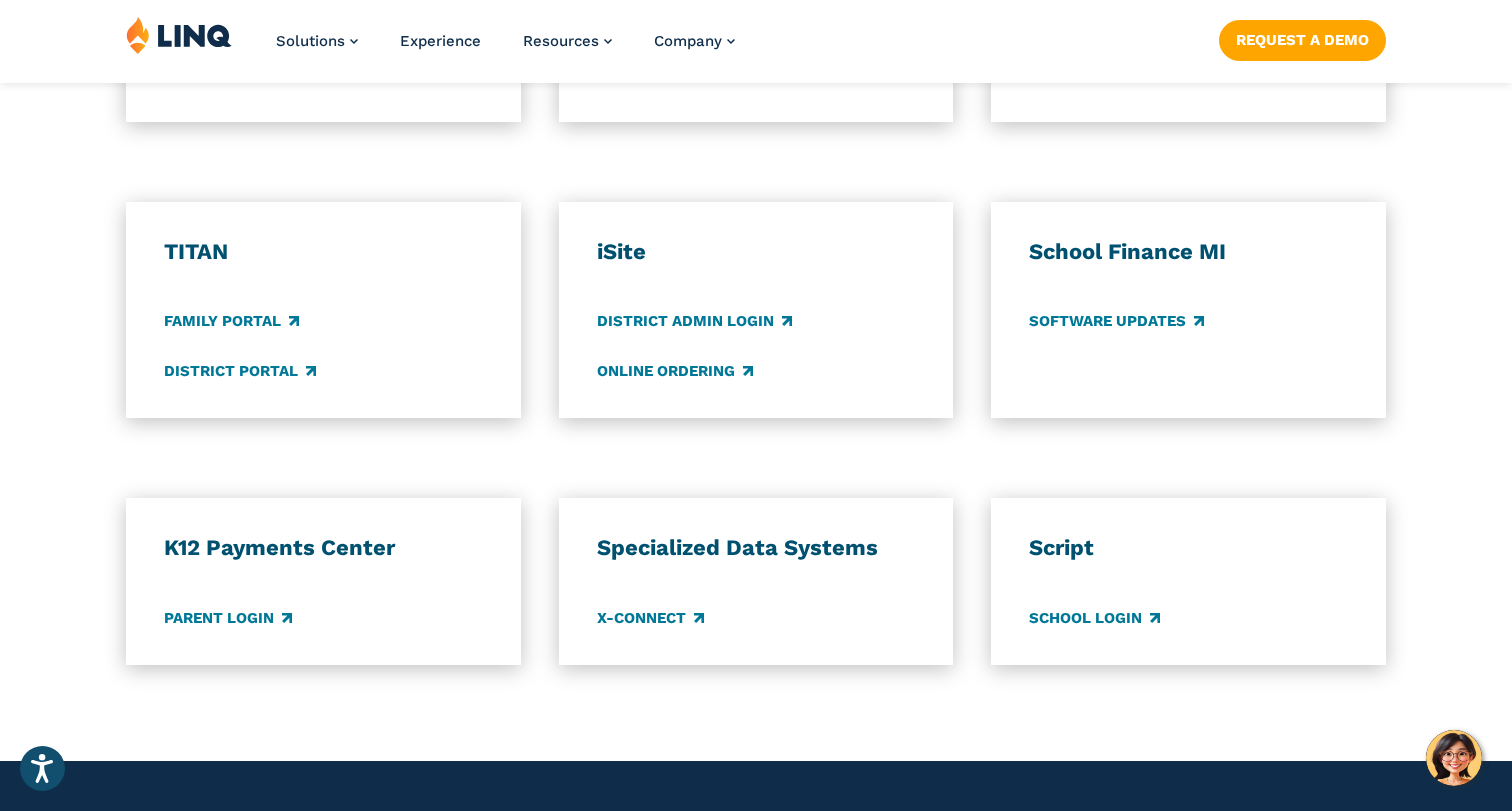 scroll, scrollTop: 1457, scrollLeft: 0, axis: vertical 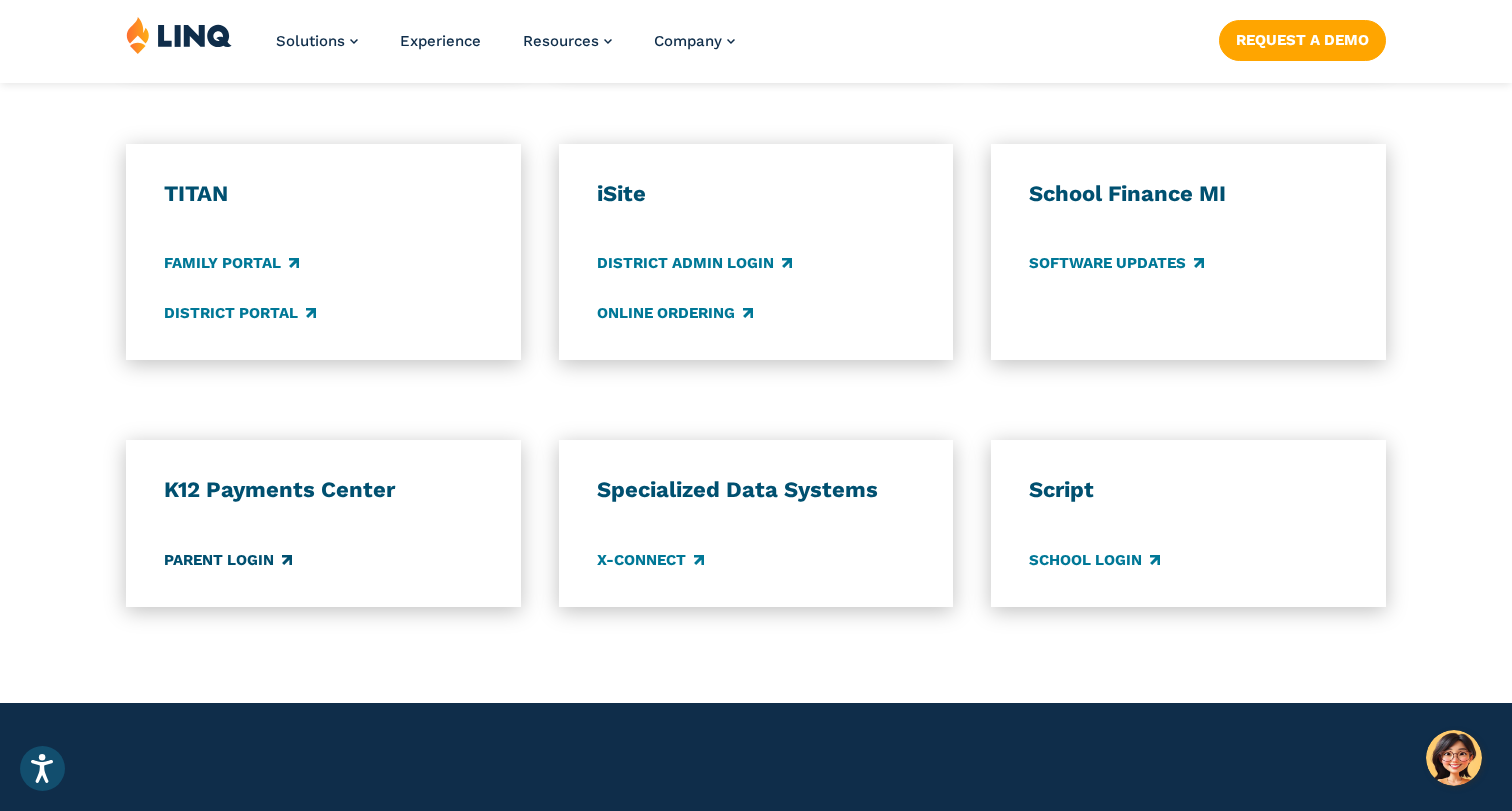 click on "Parent Login" at bounding box center [228, 560] 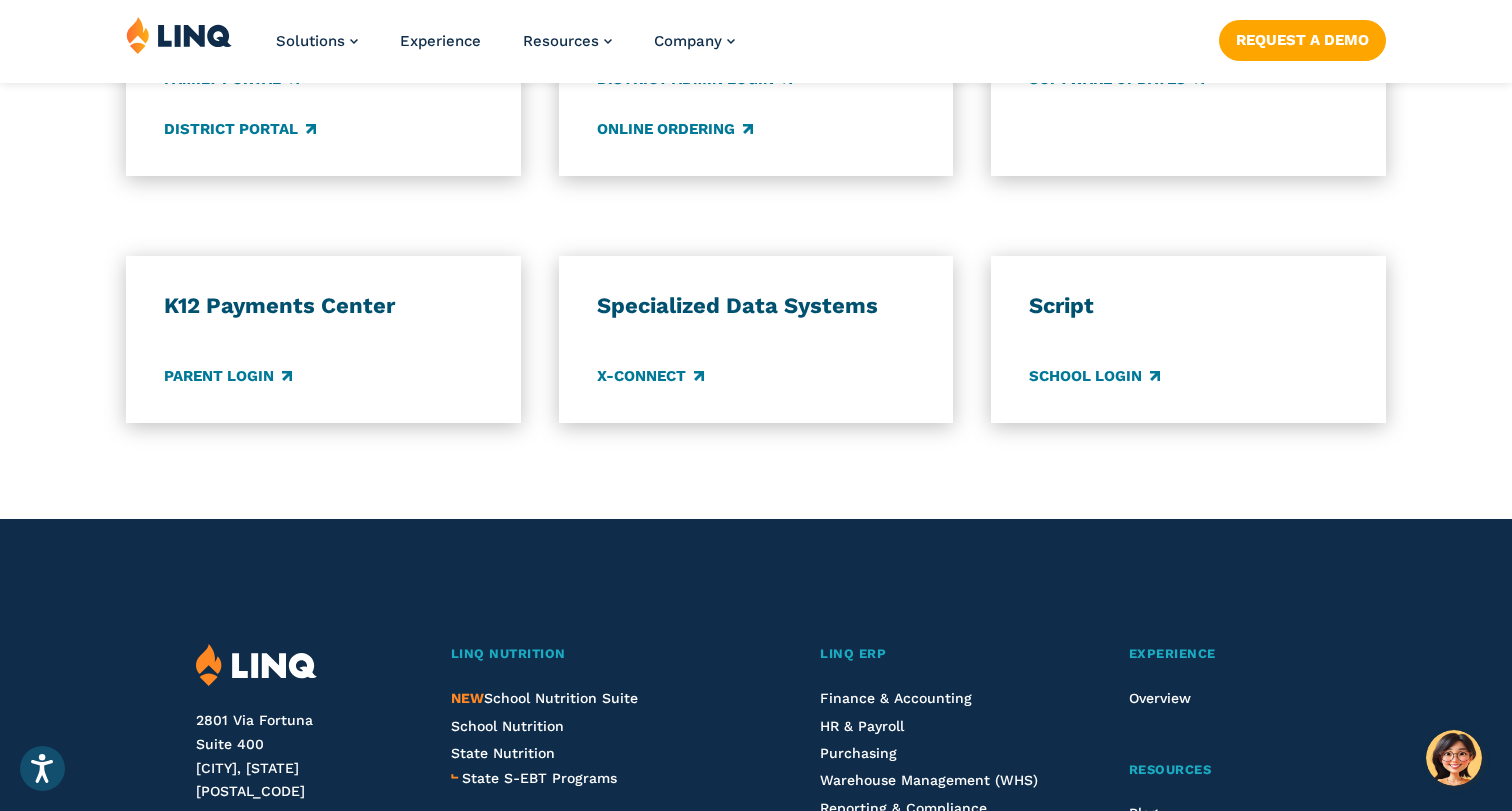 scroll, scrollTop: 1643, scrollLeft: 0, axis: vertical 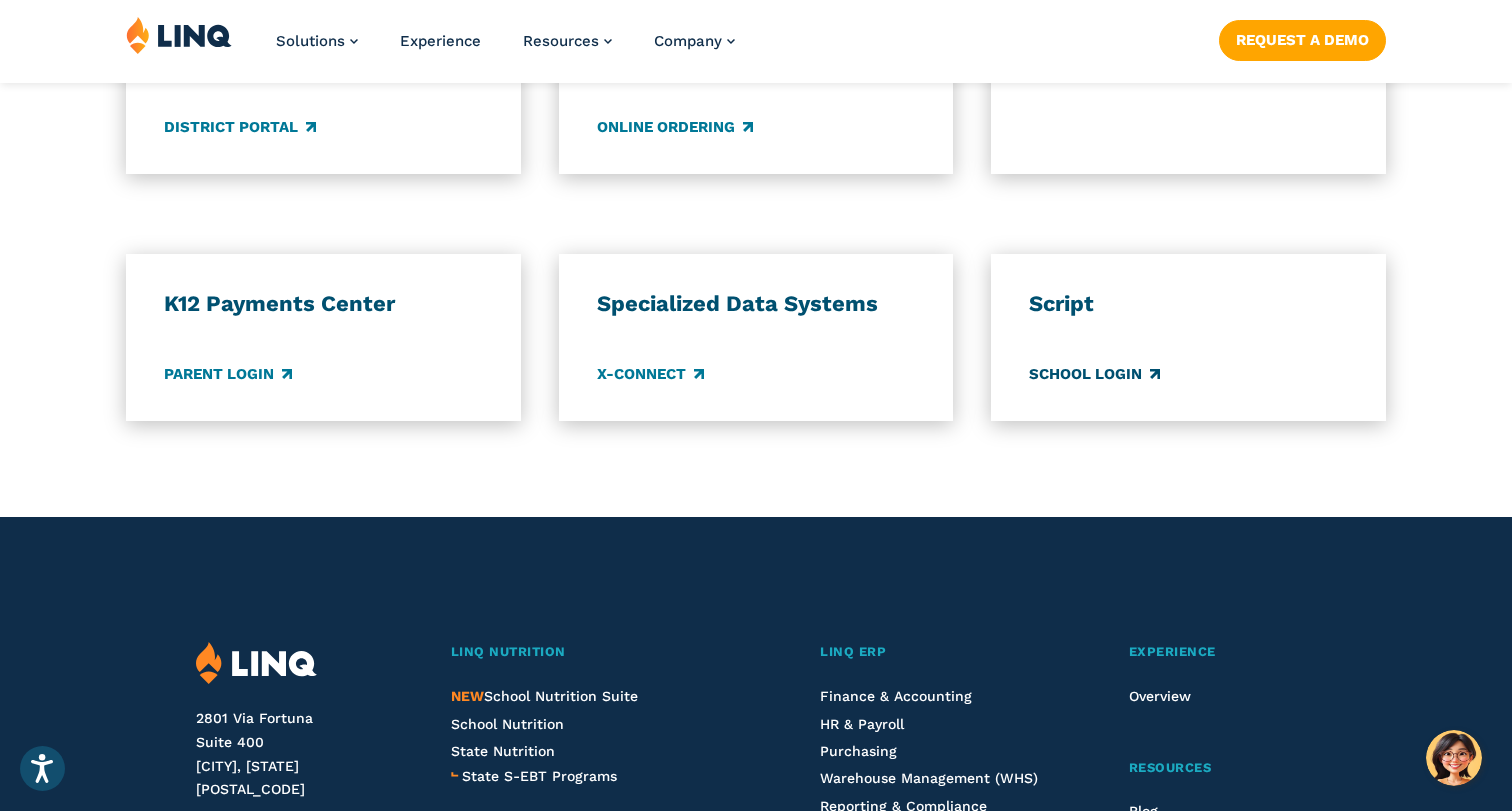 click on "School Login" at bounding box center [1094, 374] 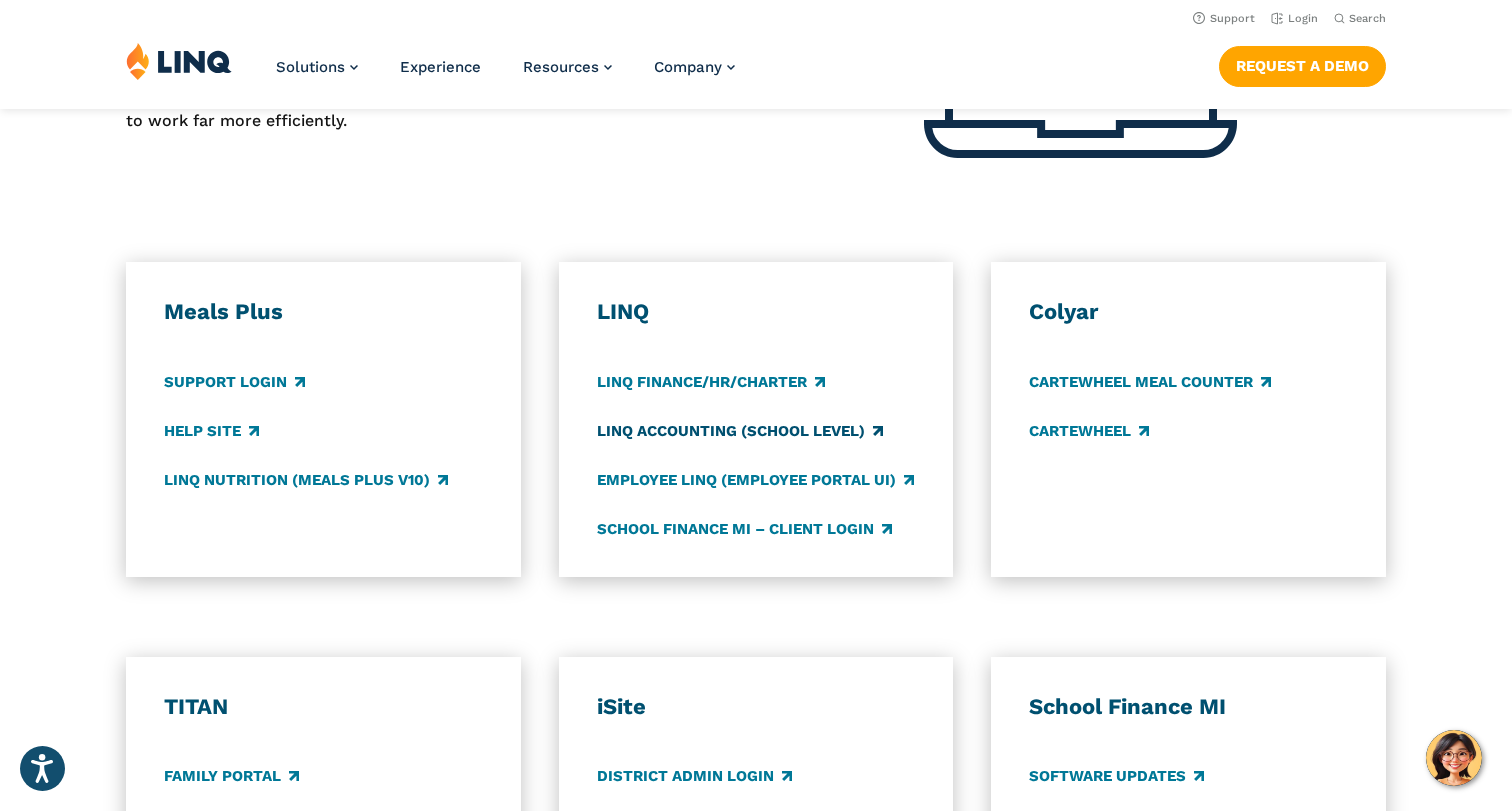 scroll, scrollTop: 864, scrollLeft: 0, axis: vertical 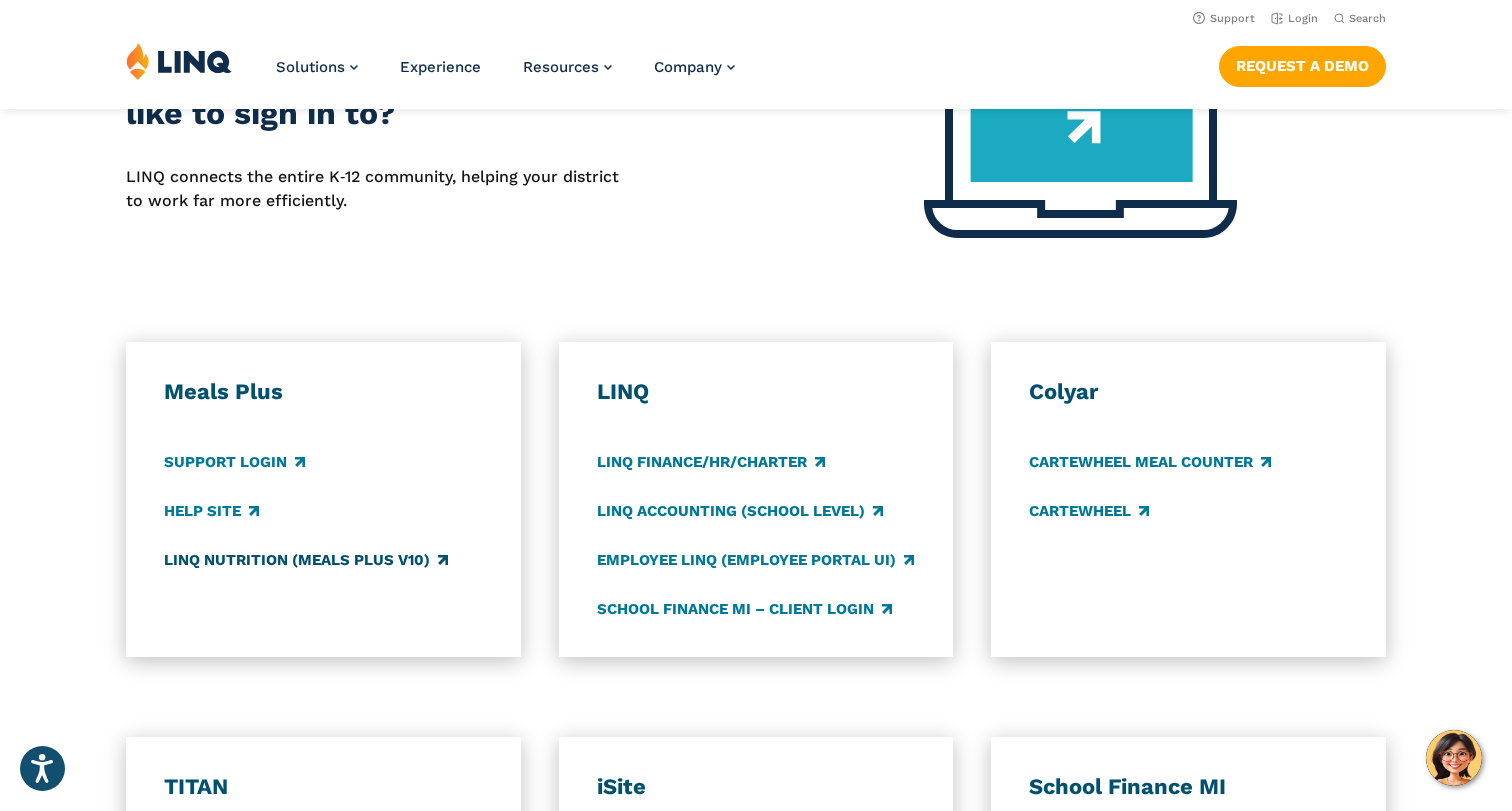 click on "LINQ Nutrition (Meals Plus v10)" at bounding box center [306, 560] 